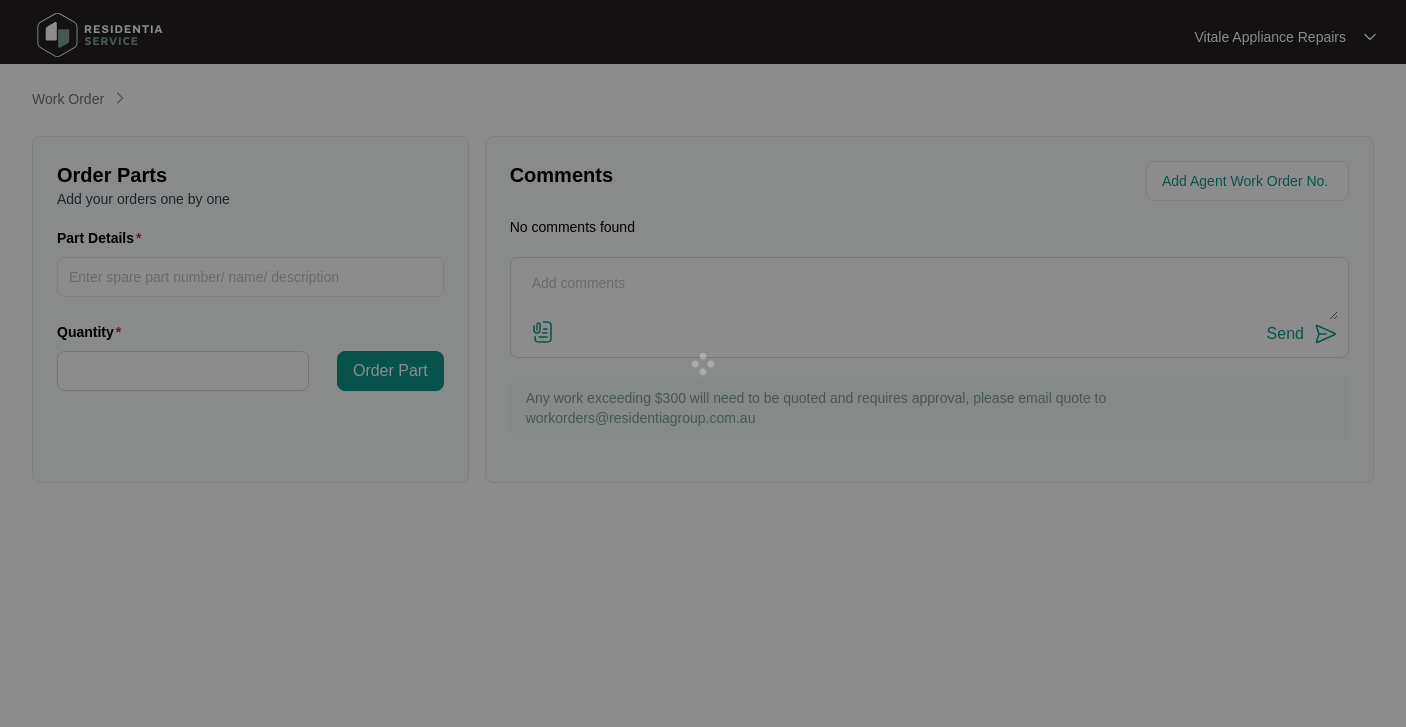 scroll, scrollTop: 0, scrollLeft: 0, axis: both 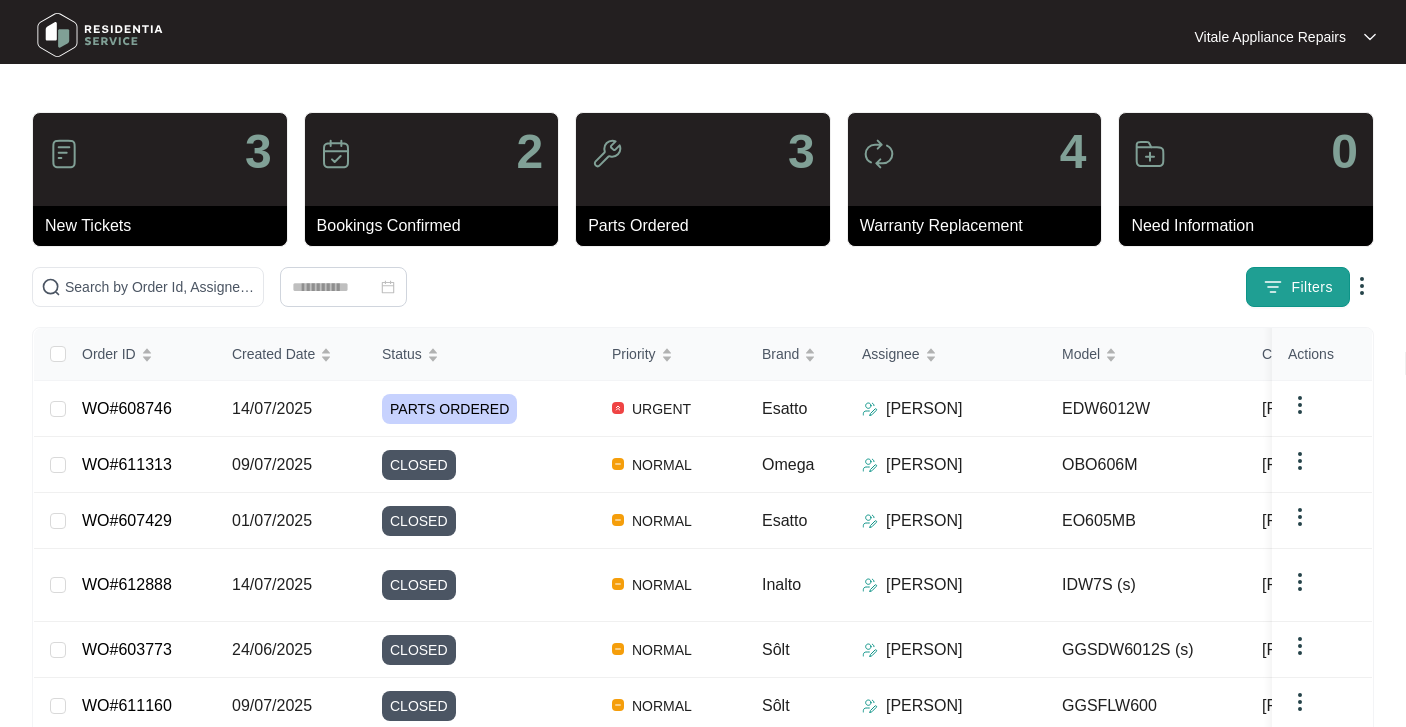 click on "Filters" at bounding box center (1312, 287) 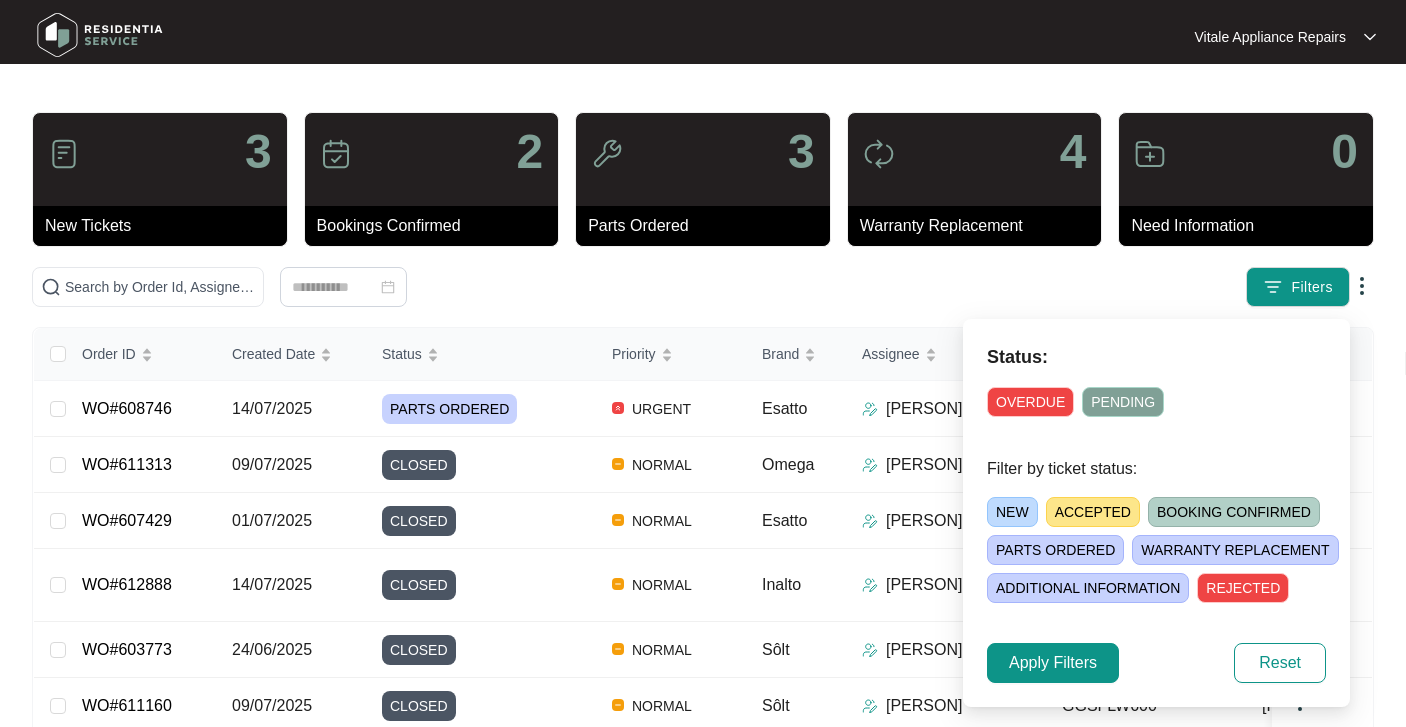 click on "WARRANTY REPLACEMENT" at bounding box center (1235, 550) 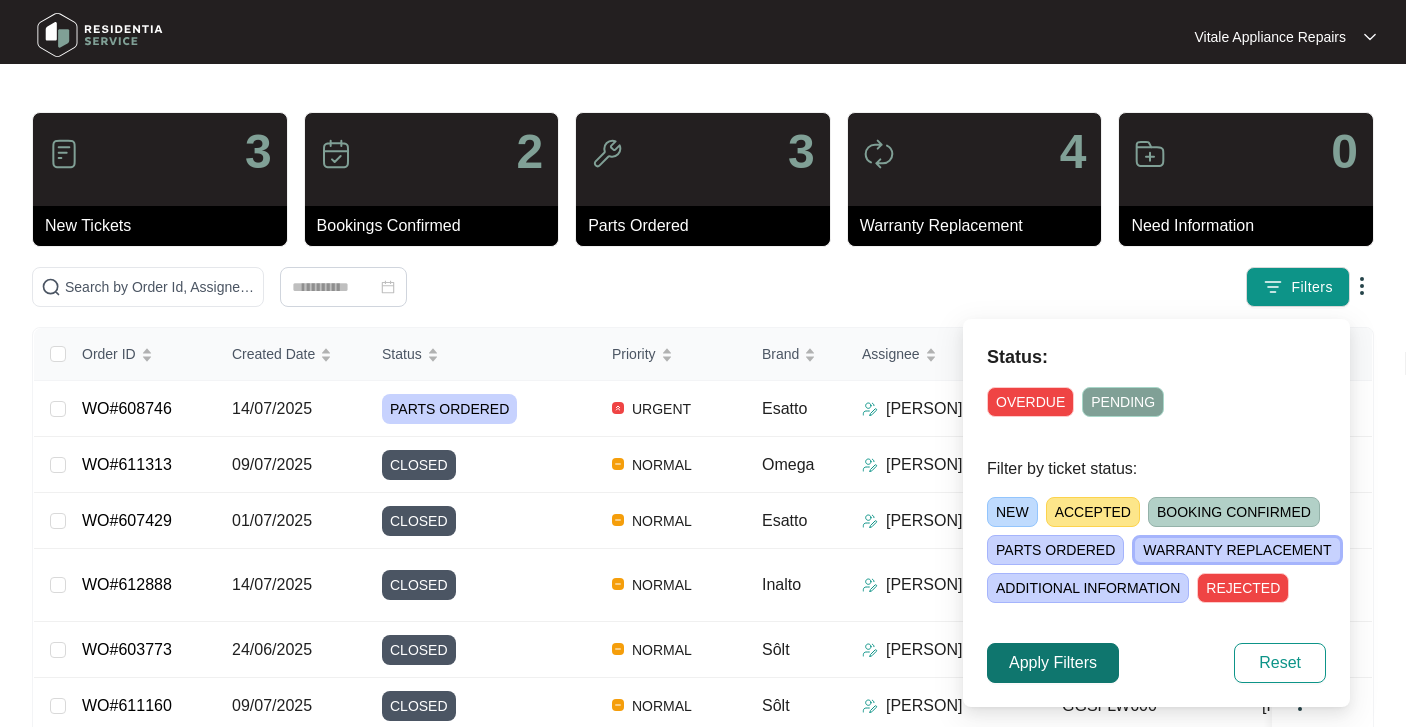 click on "Apply Filters" at bounding box center [1053, 663] 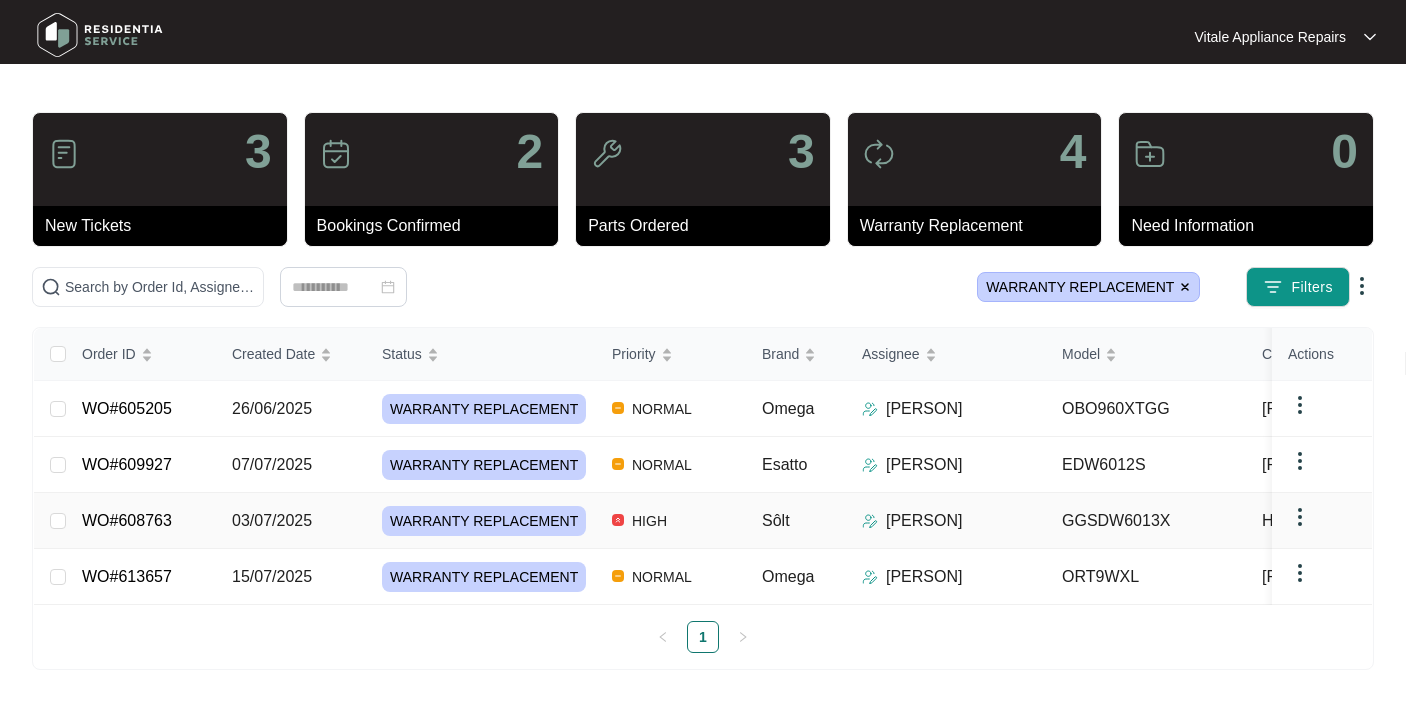 click on "GGSDW6013X" at bounding box center [1146, 521] 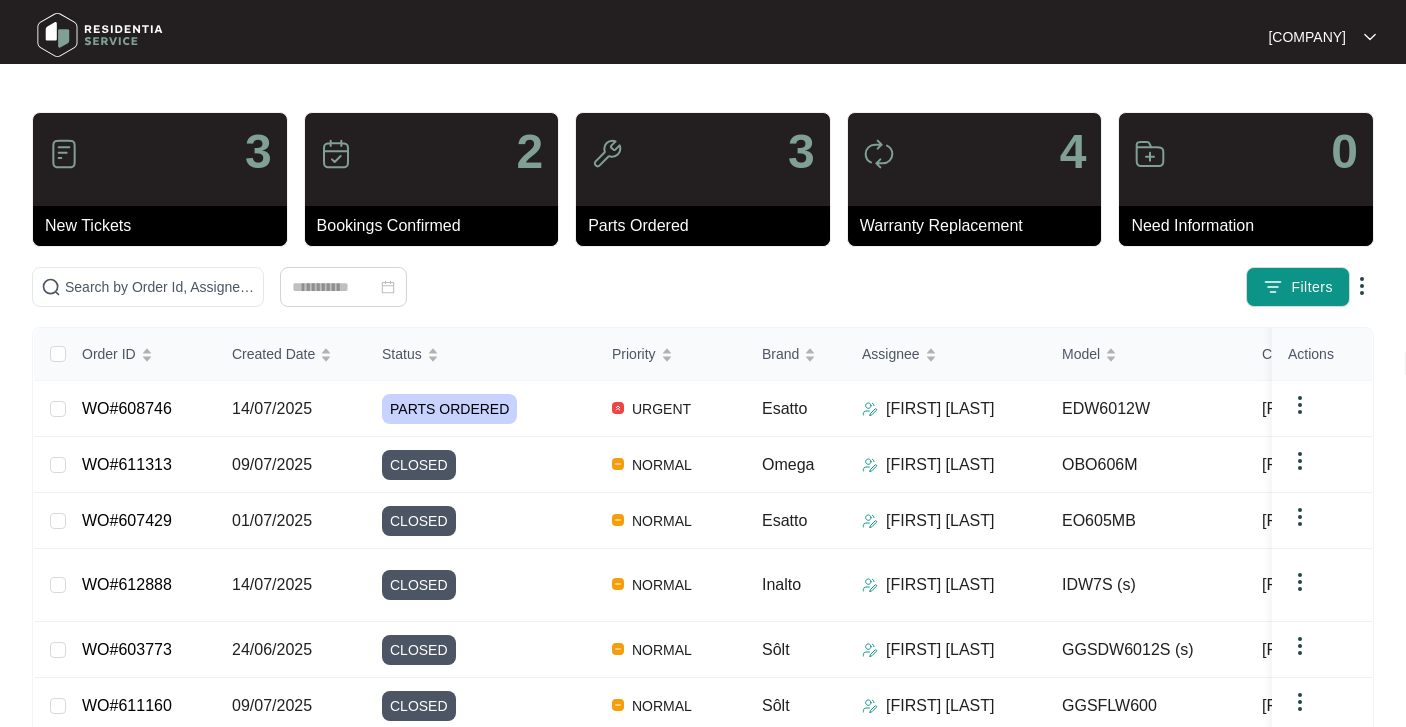 scroll, scrollTop: 0, scrollLeft: 0, axis: both 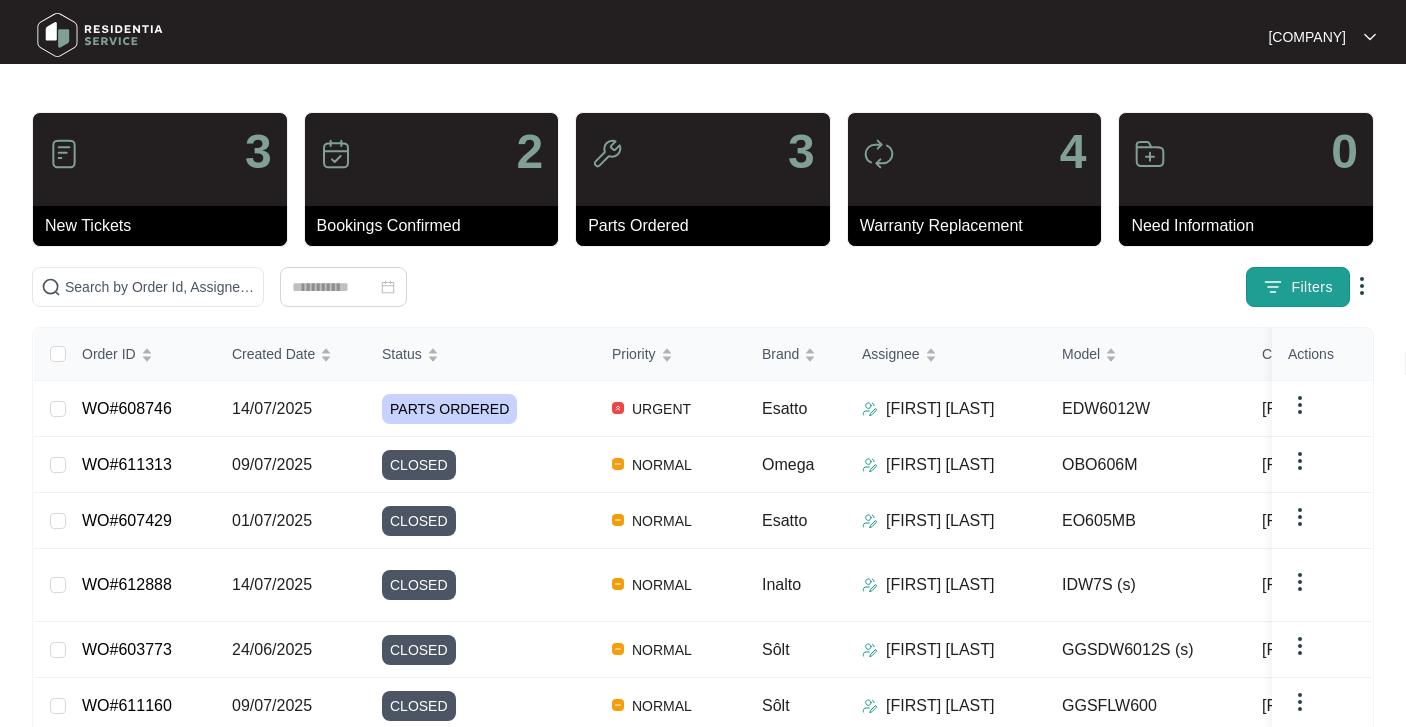 click on "Filters" at bounding box center (1312, 287) 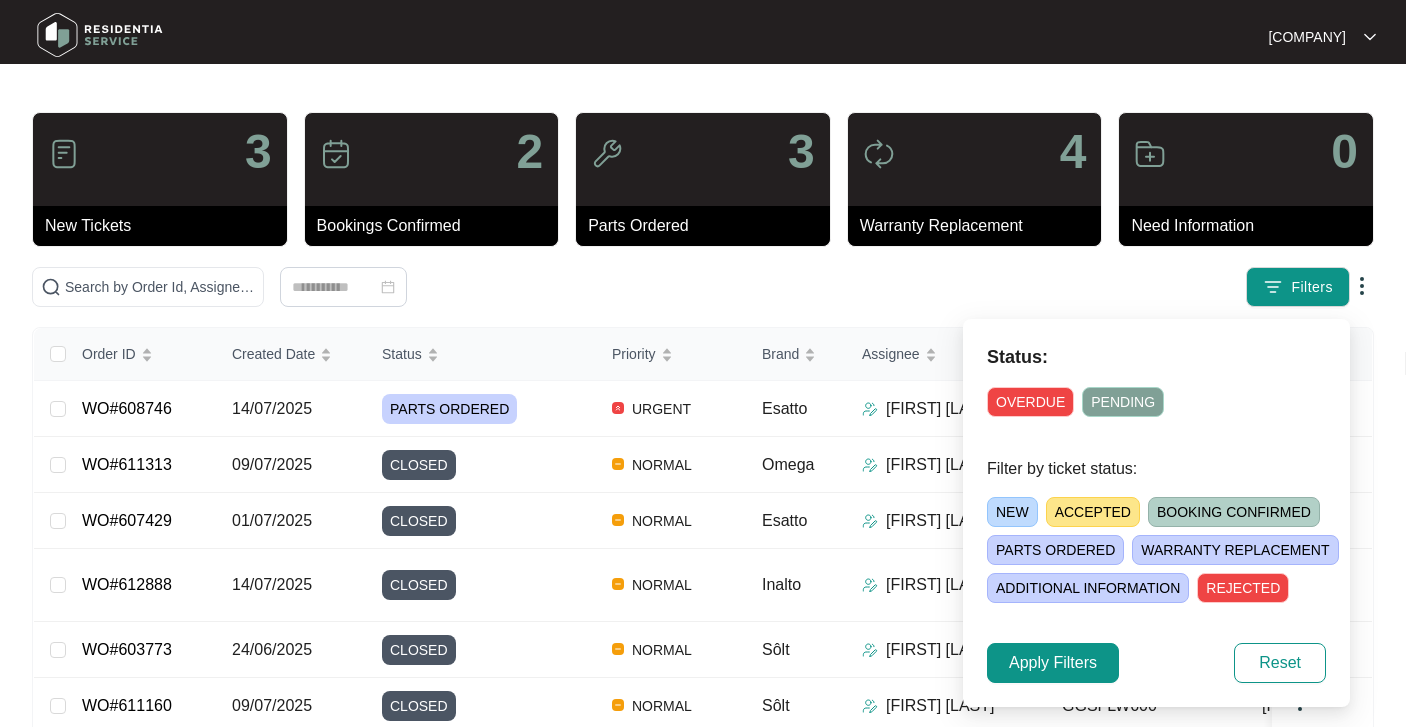 click on "NEW" at bounding box center (1012, 512) 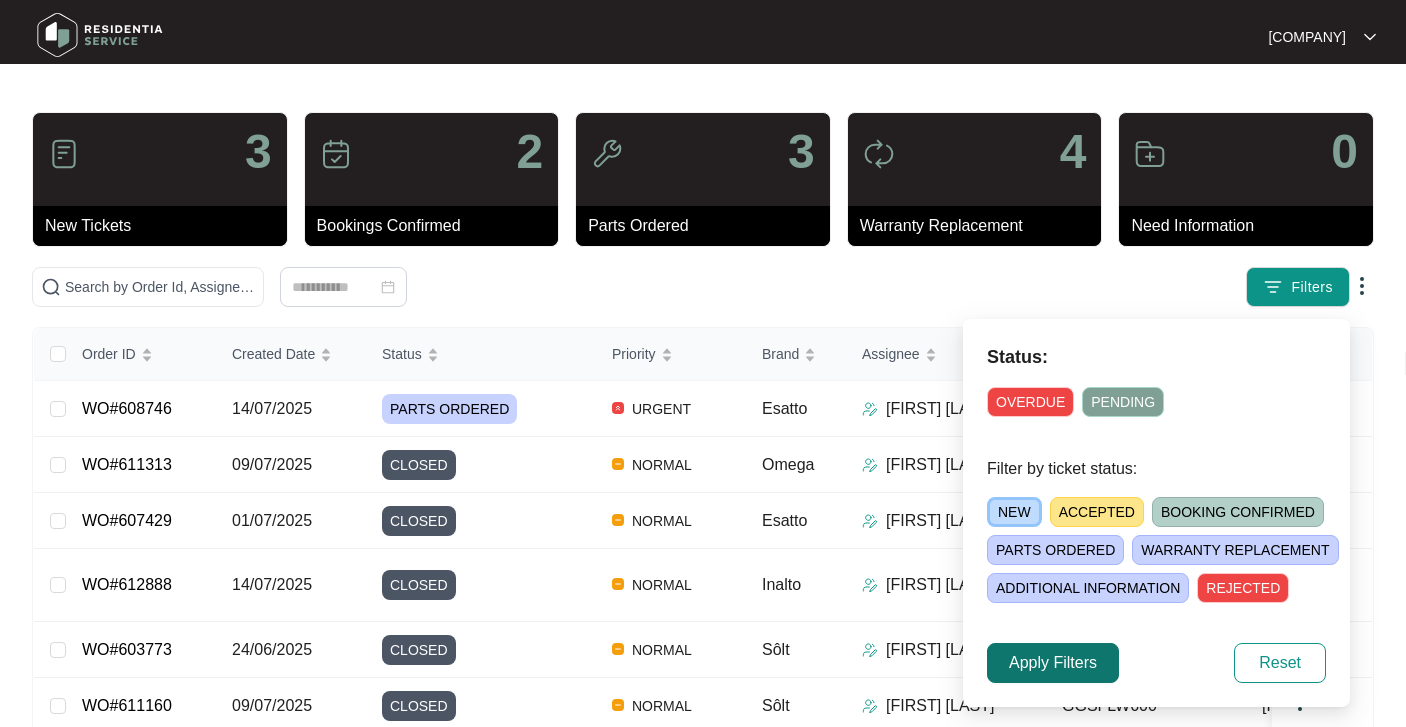 click on "Apply Filters" at bounding box center [1053, 663] 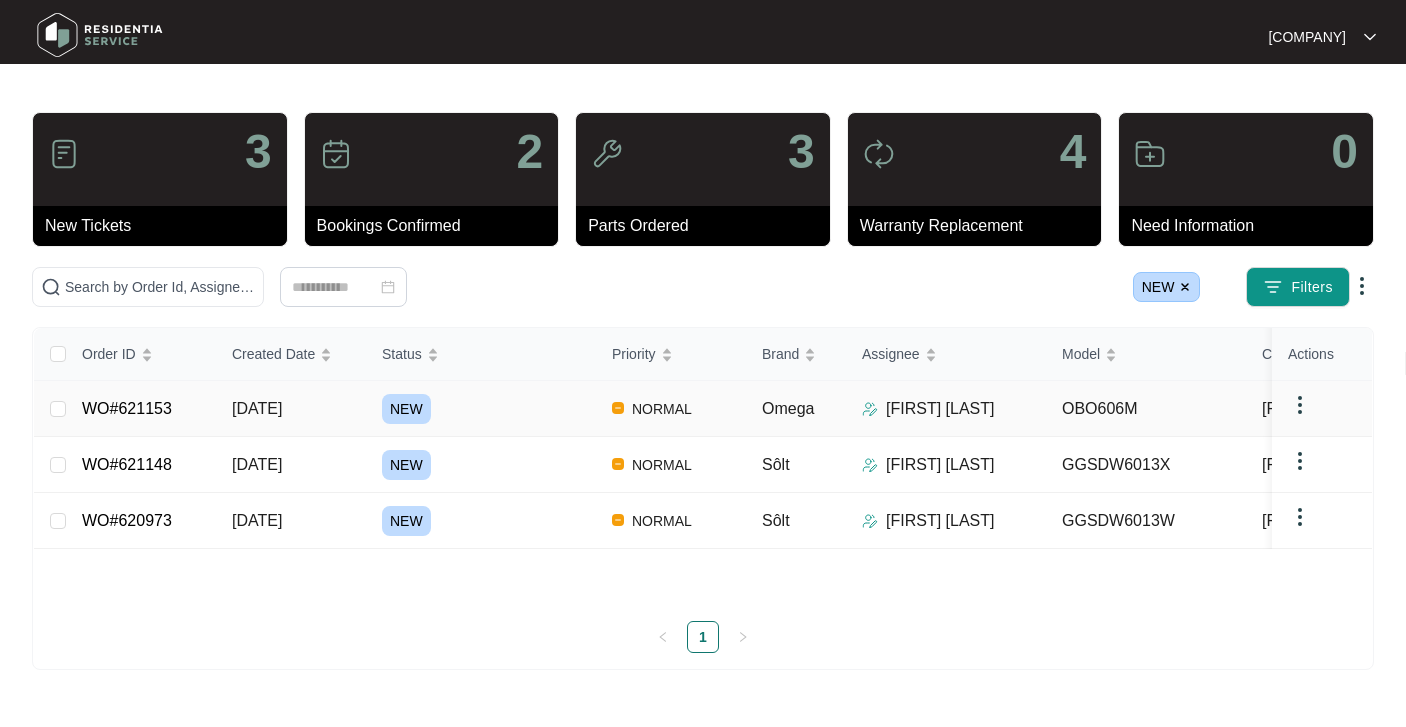 click on "NEW" at bounding box center [489, 409] 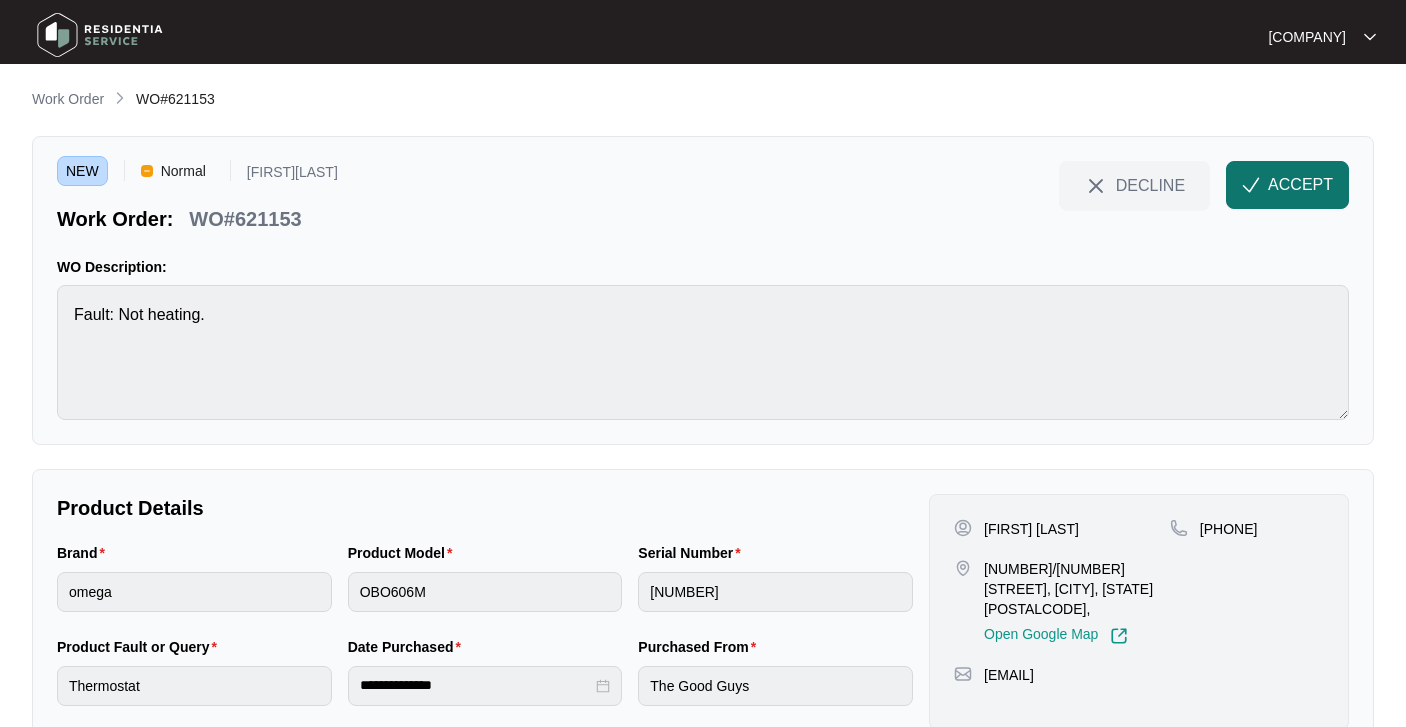click on "ACCEPT" at bounding box center [1287, 185] 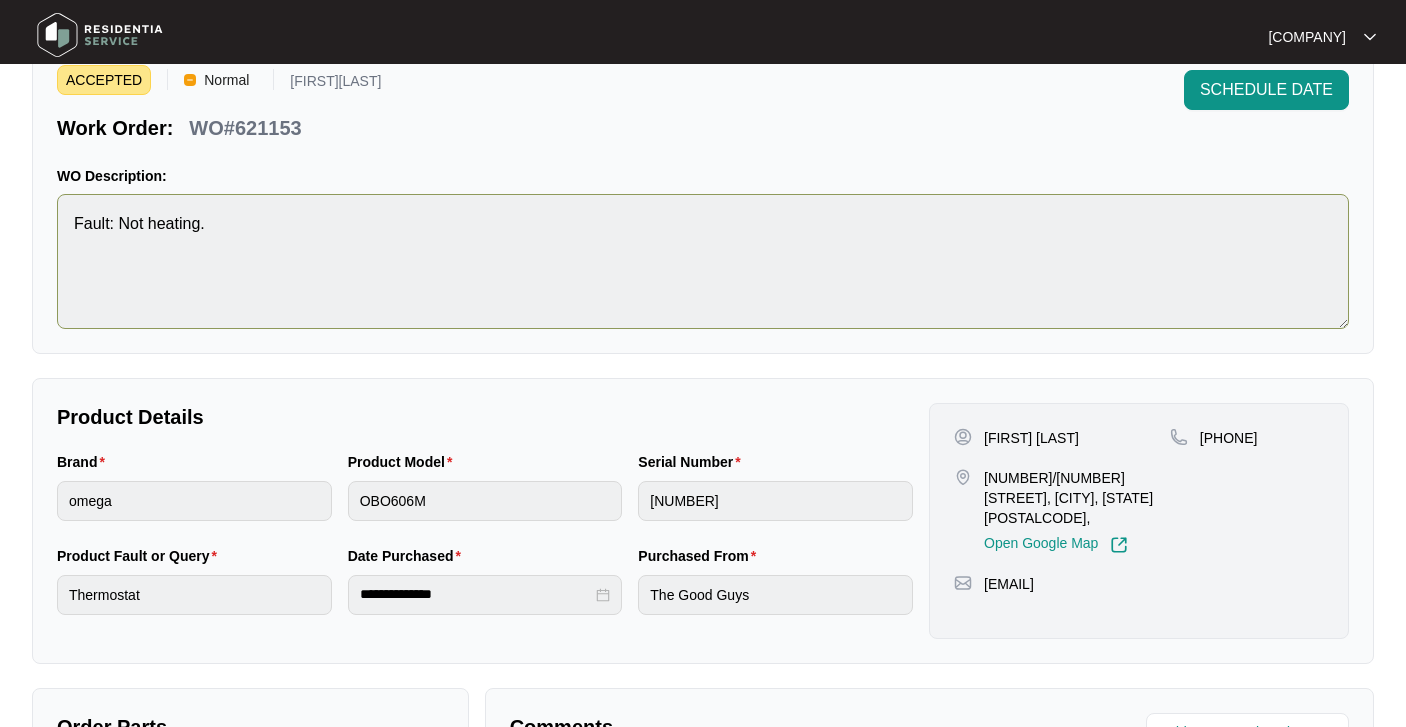 scroll, scrollTop: 90, scrollLeft: 0, axis: vertical 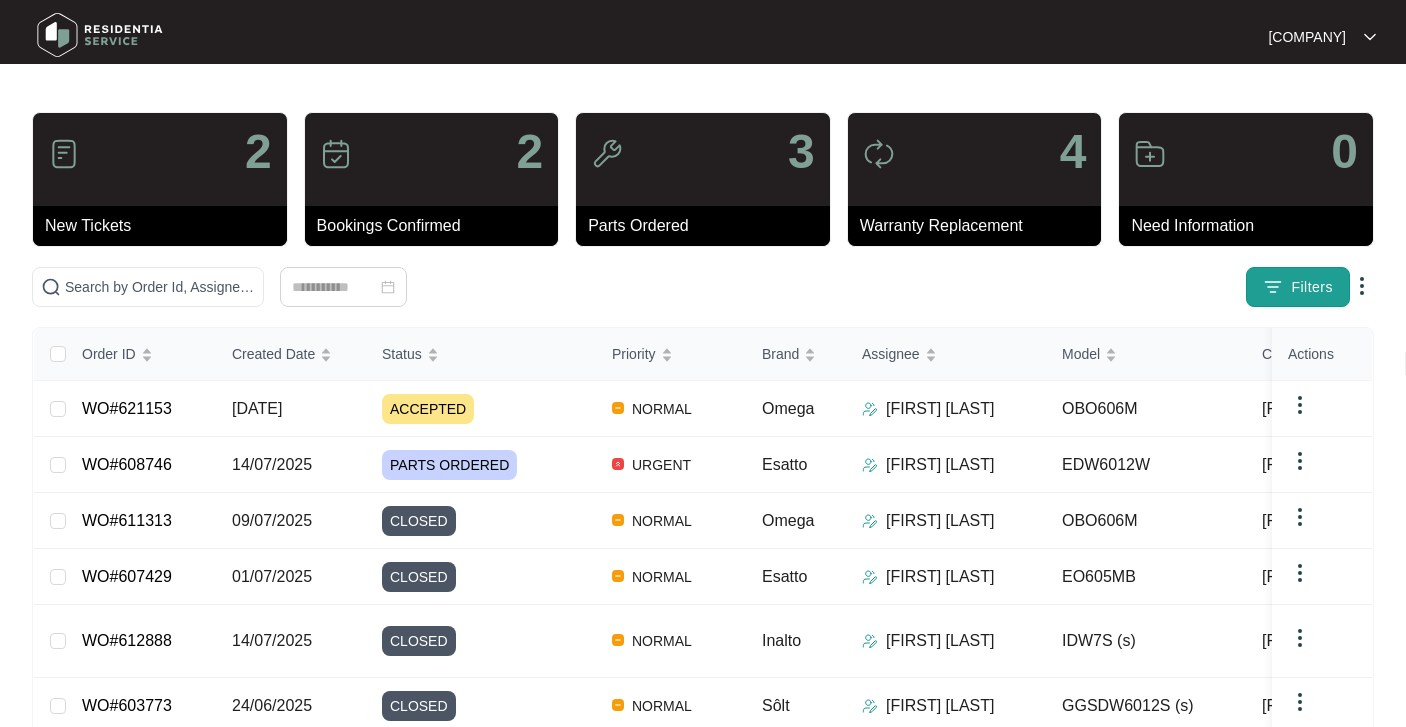 click at bounding box center [1273, 287] 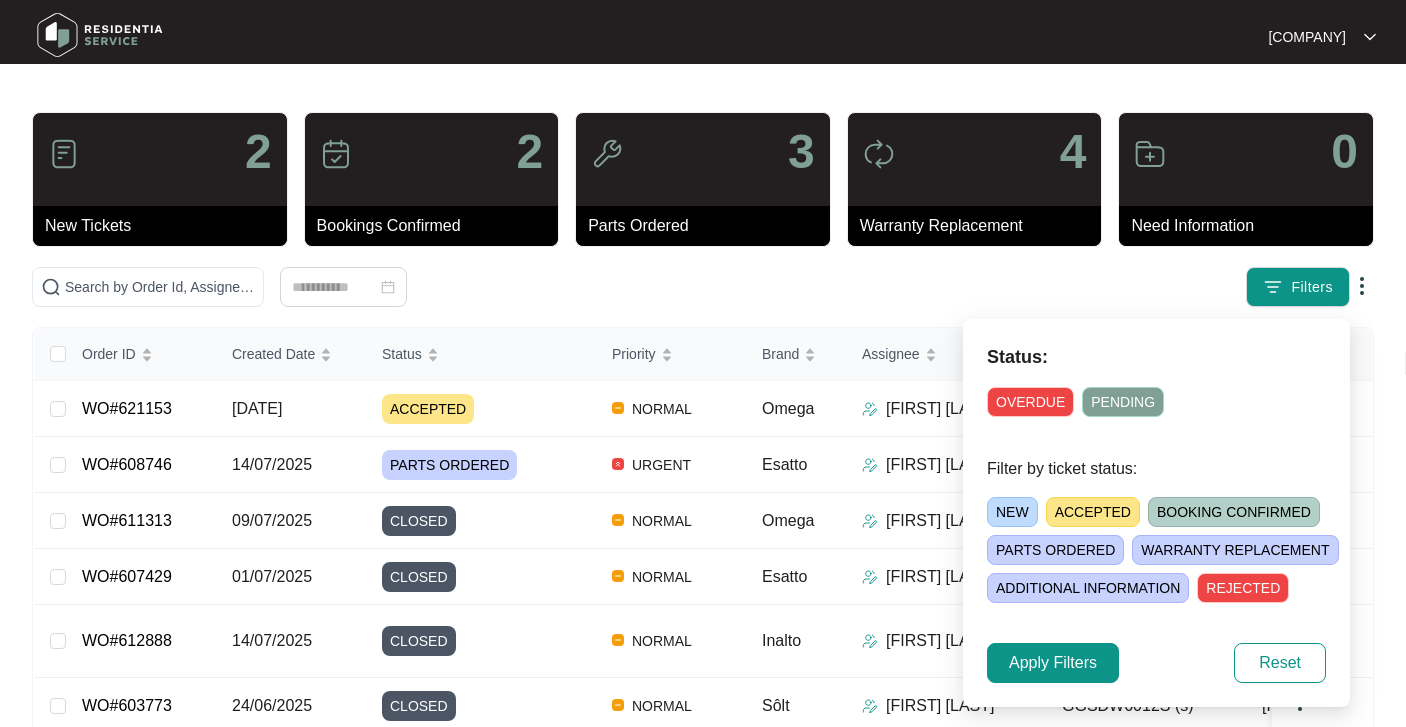 click on "NEW" at bounding box center [1012, 512] 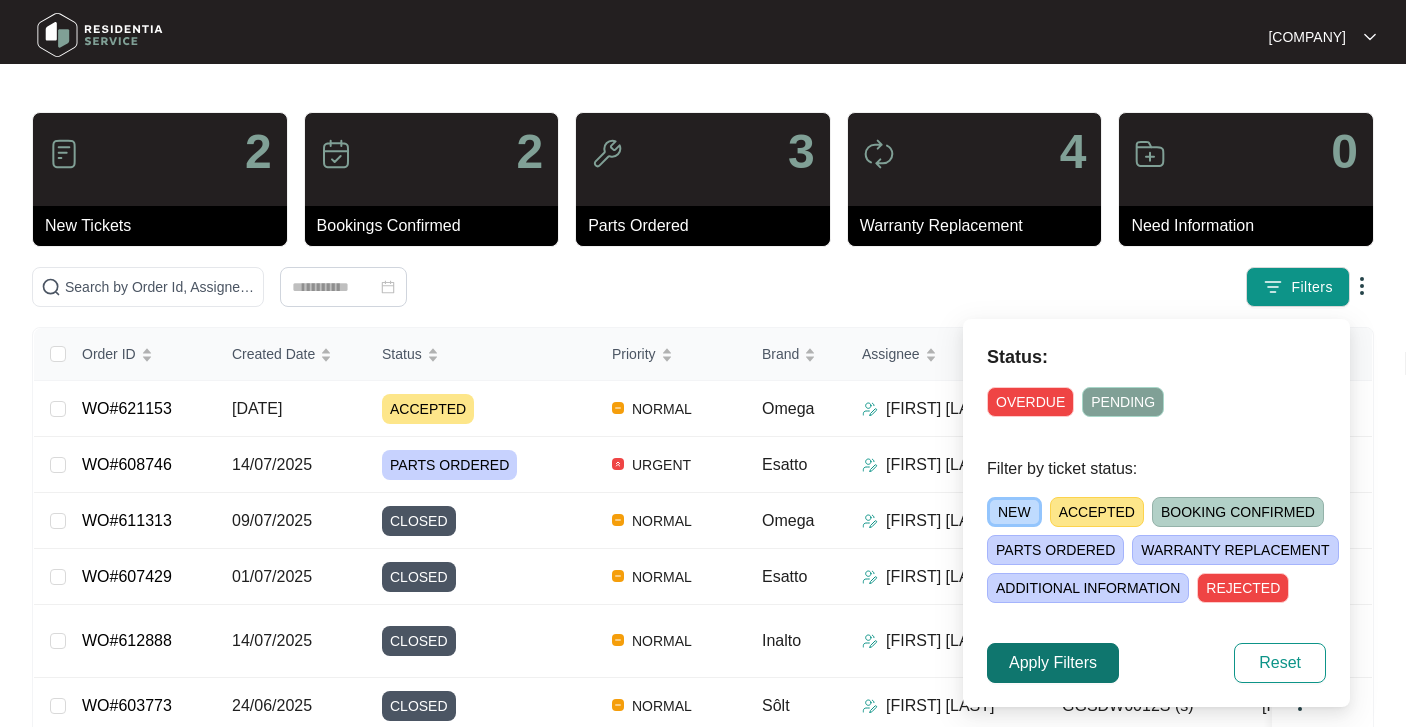 click on "Apply Filters" at bounding box center [1053, 663] 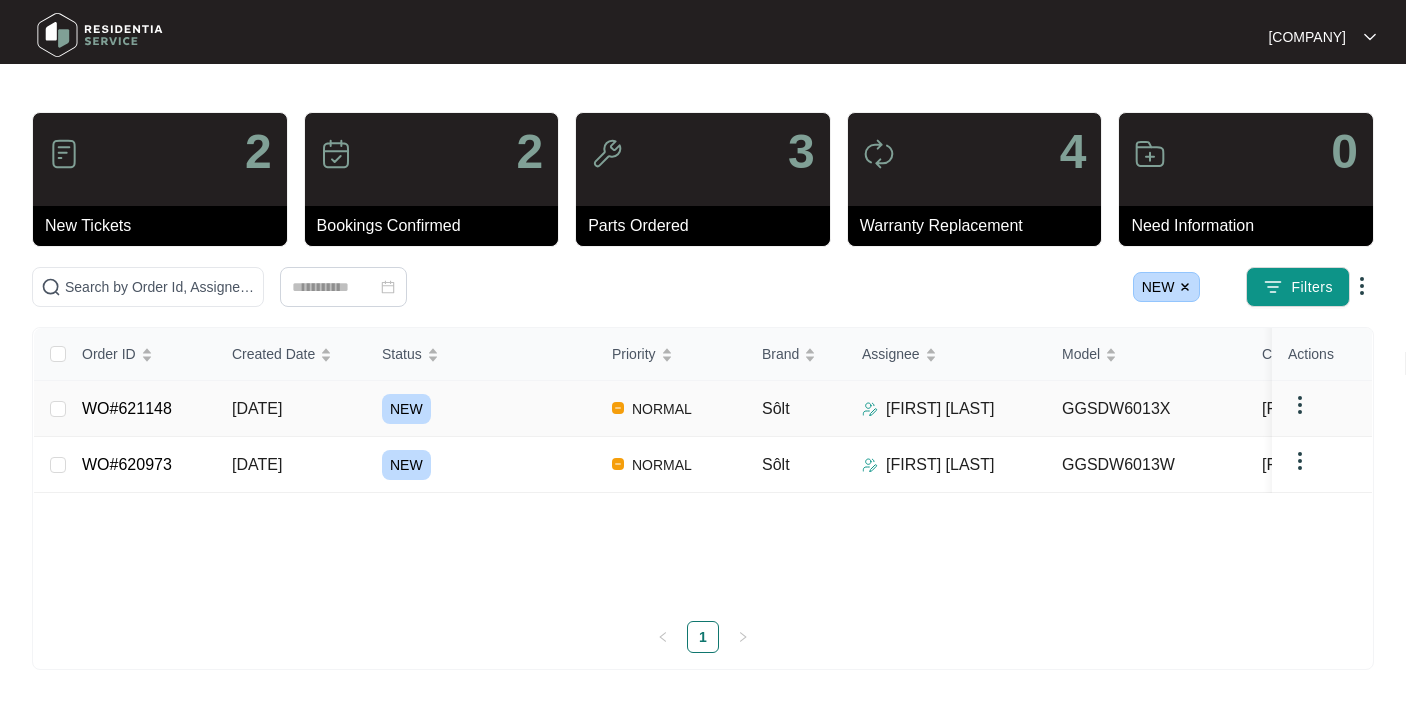 click on "[DATE]" at bounding box center (257, 408) 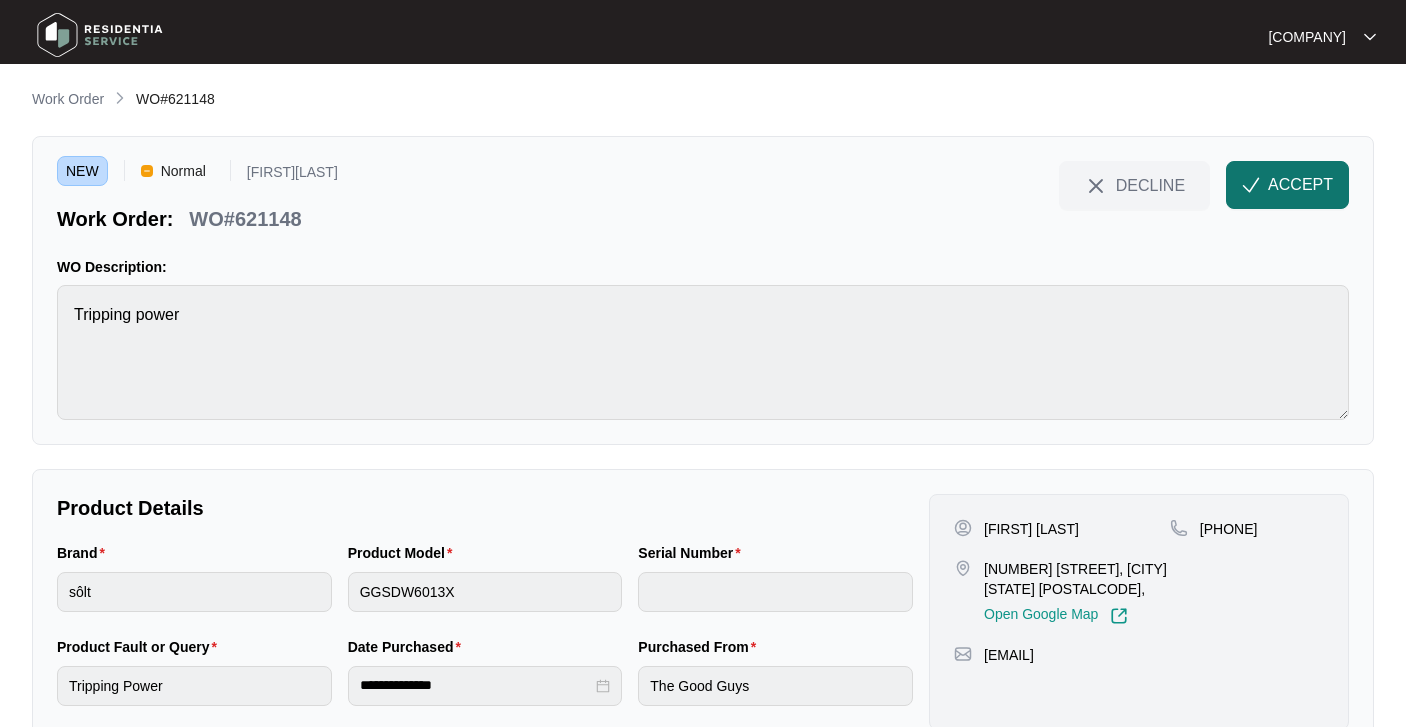 click on "ACCEPT" at bounding box center [1287, 185] 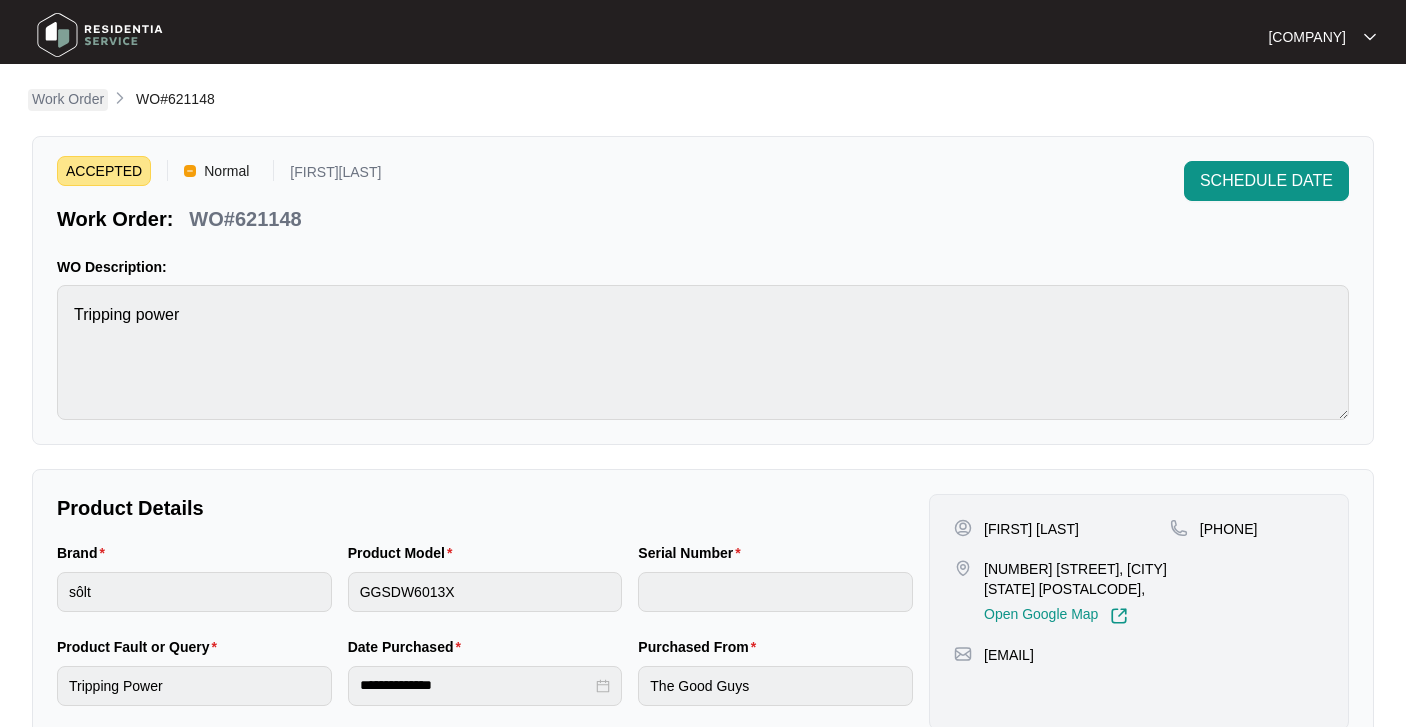click on "Work Order" at bounding box center (68, 99) 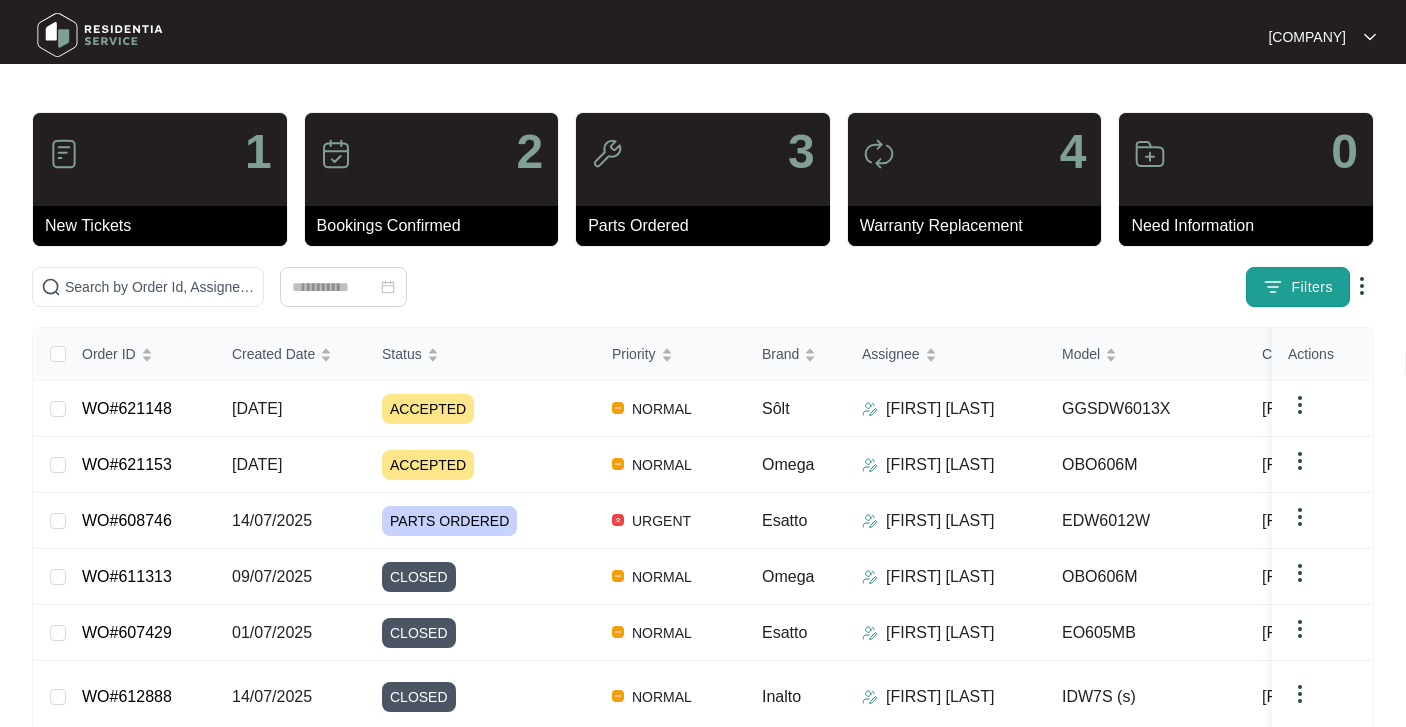 click on "Filters" at bounding box center [1312, 287] 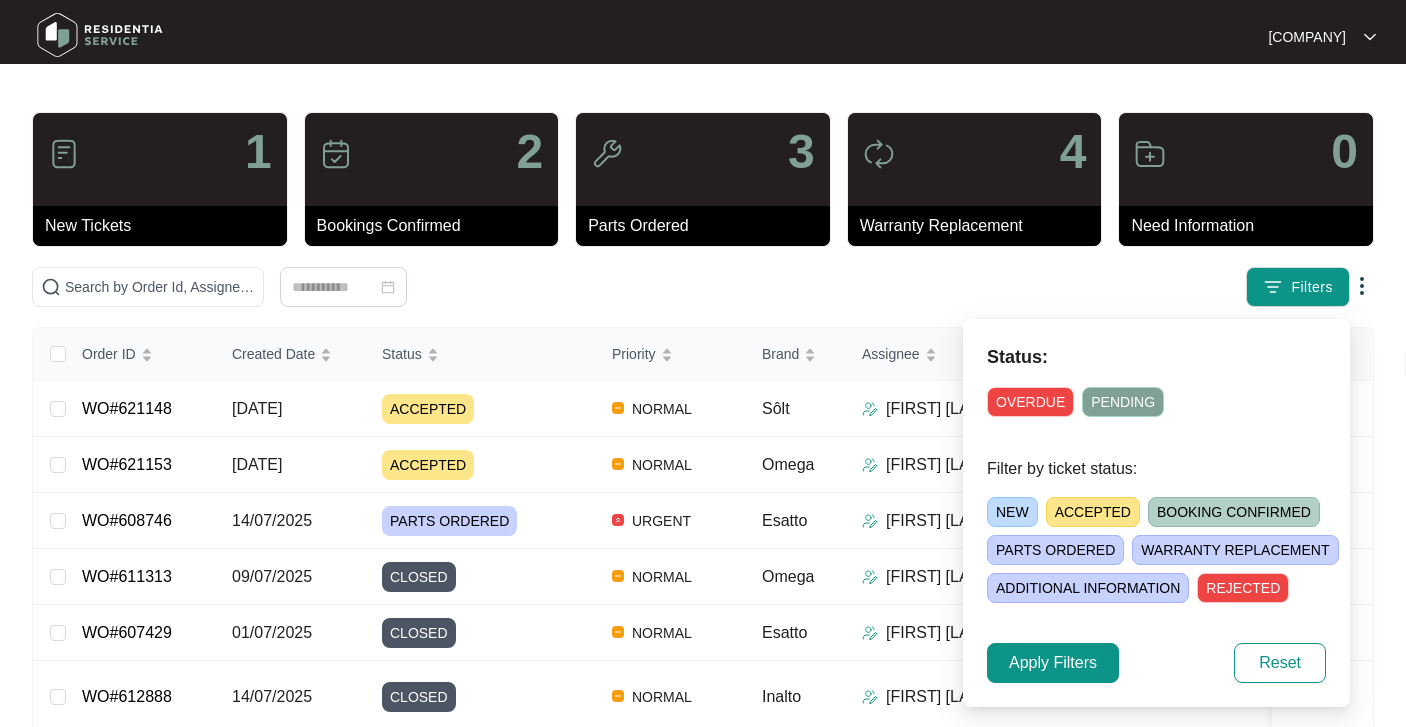 click on "NEW" at bounding box center [1012, 512] 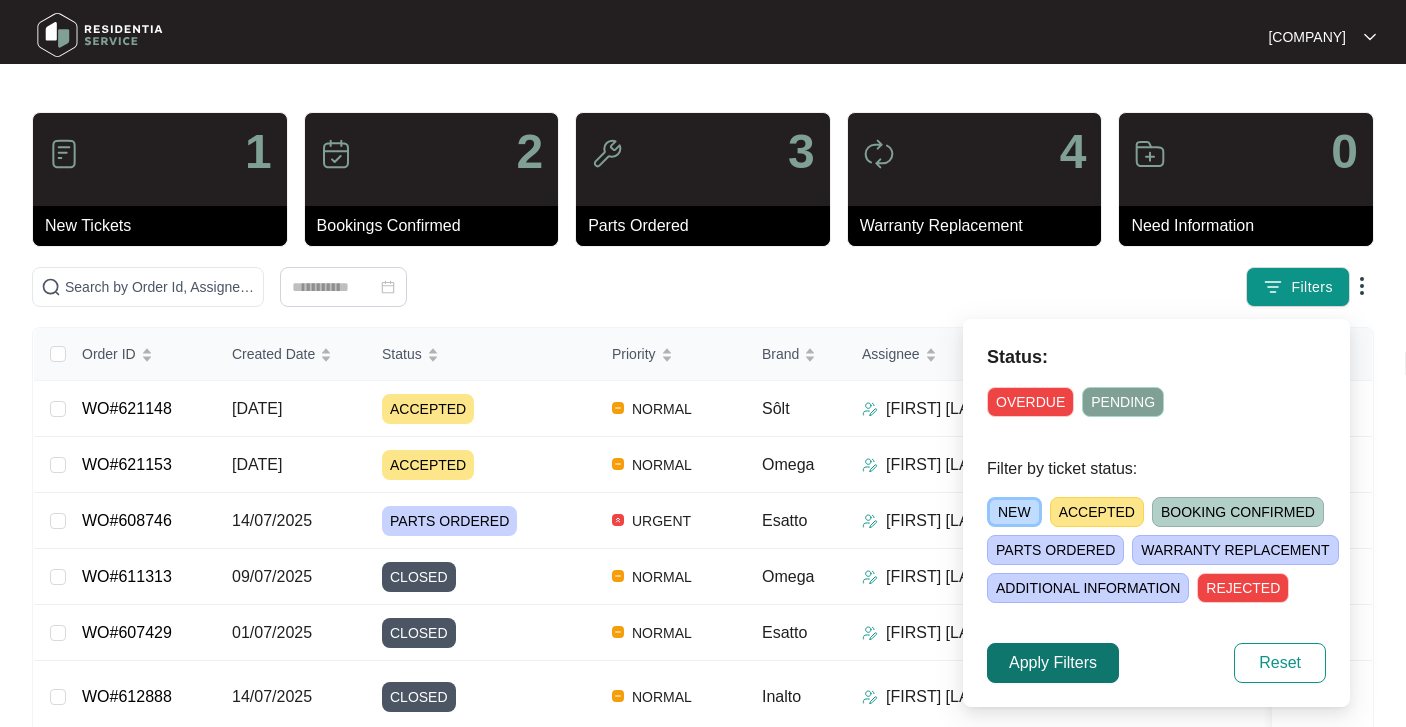 click on "Apply Filters" at bounding box center [1053, 663] 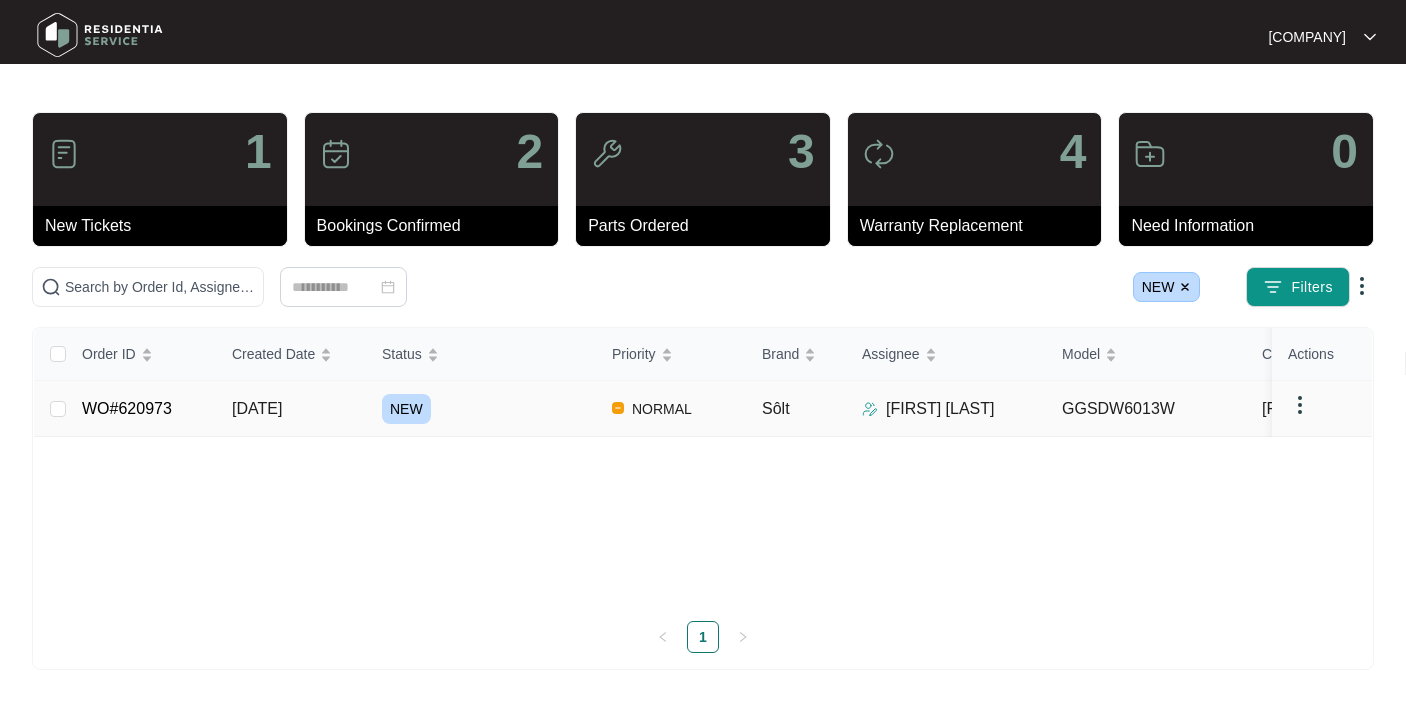 click on "[DATE]" at bounding box center (291, 409) 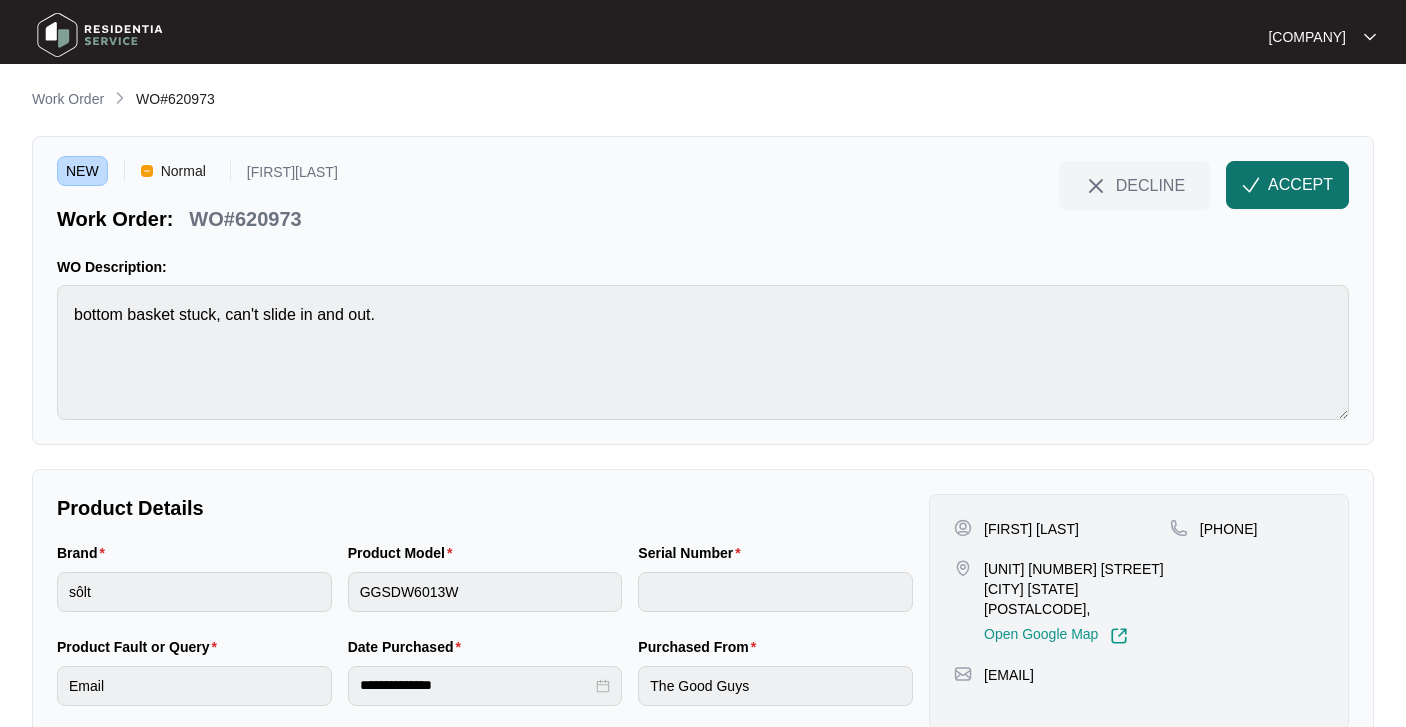 click on "ACCEPT" at bounding box center [1300, 185] 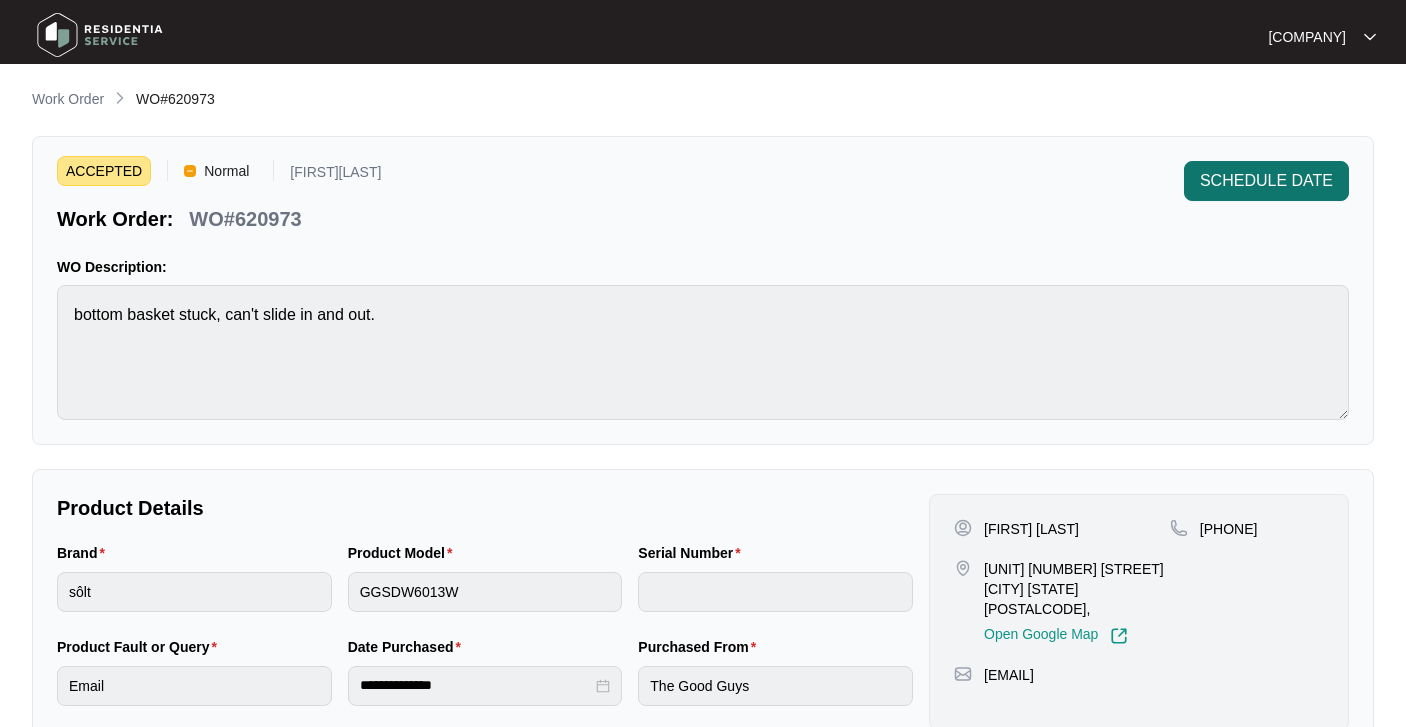 click on "SCHEDULE DATE" at bounding box center (1266, 181) 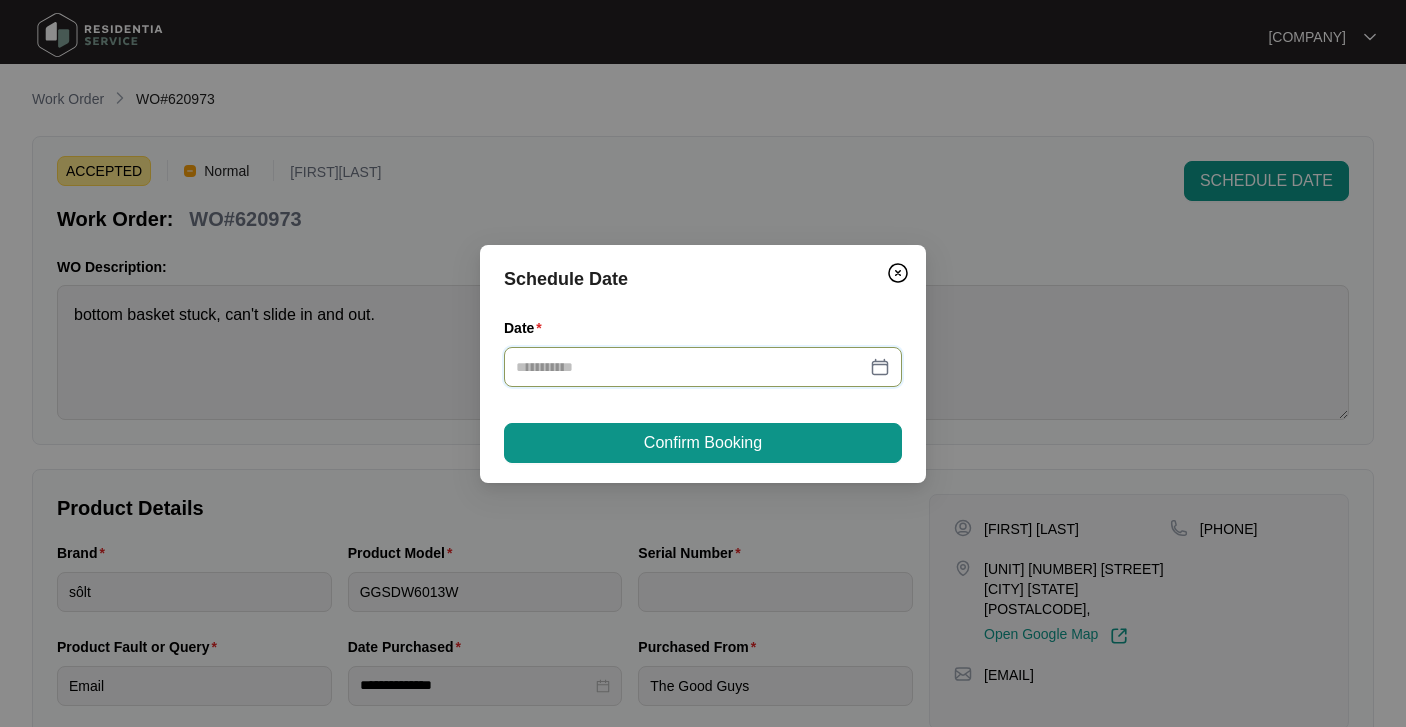 click on "Date" at bounding box center [691, 367] 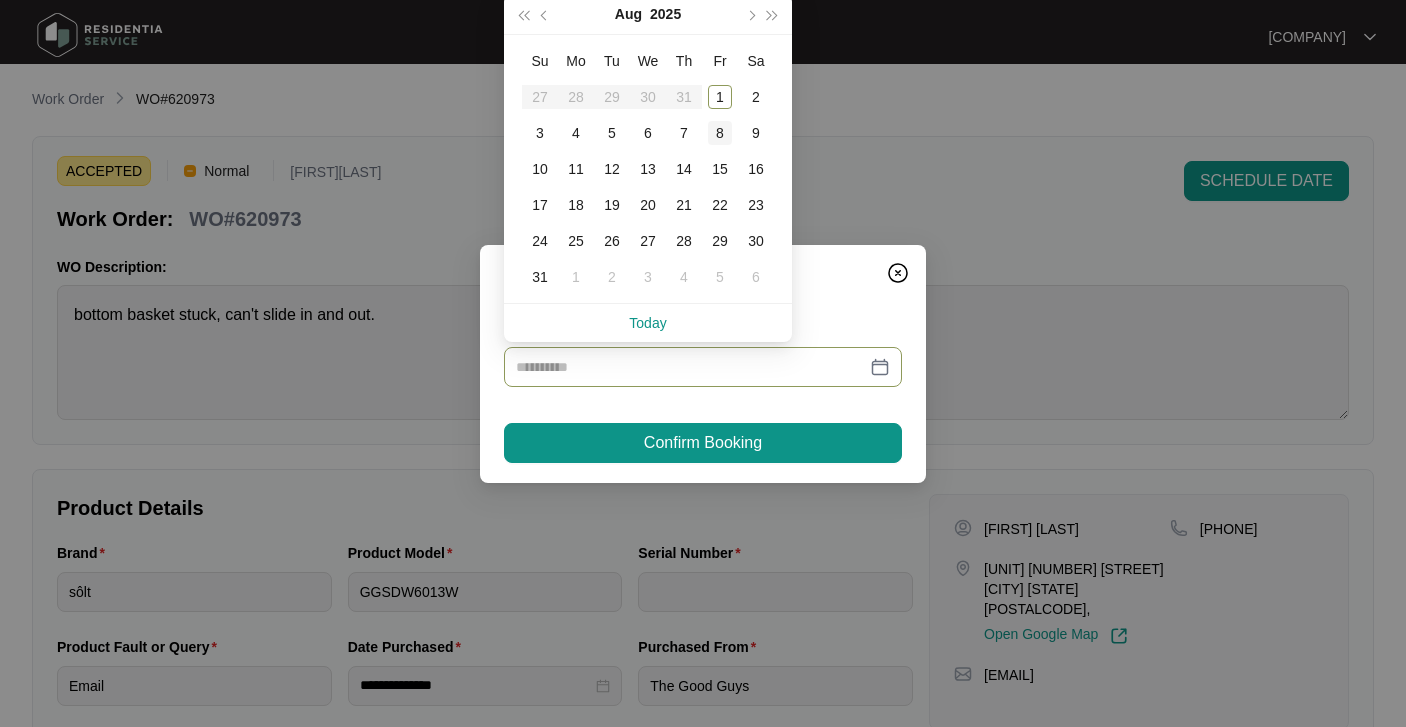 type on "**********" 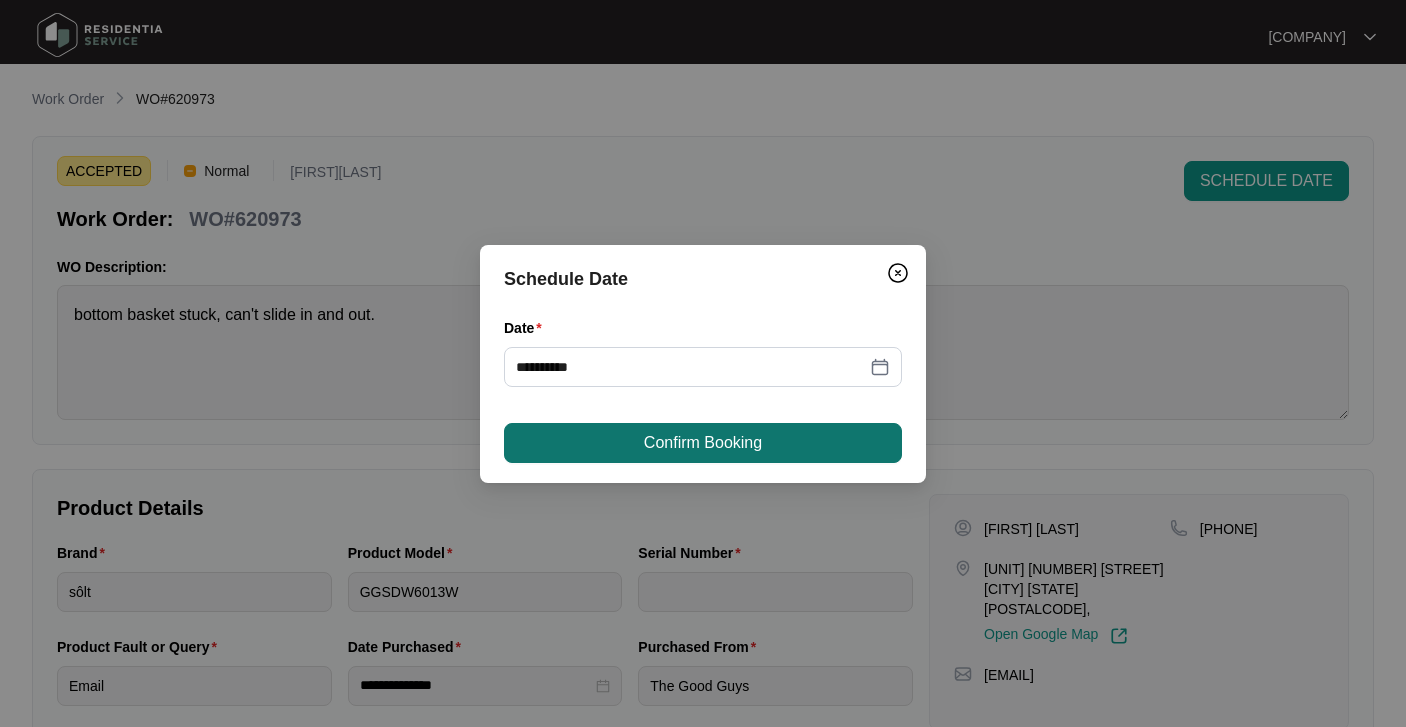 click on "Confirm Booking" at bounding box center (703, 443) 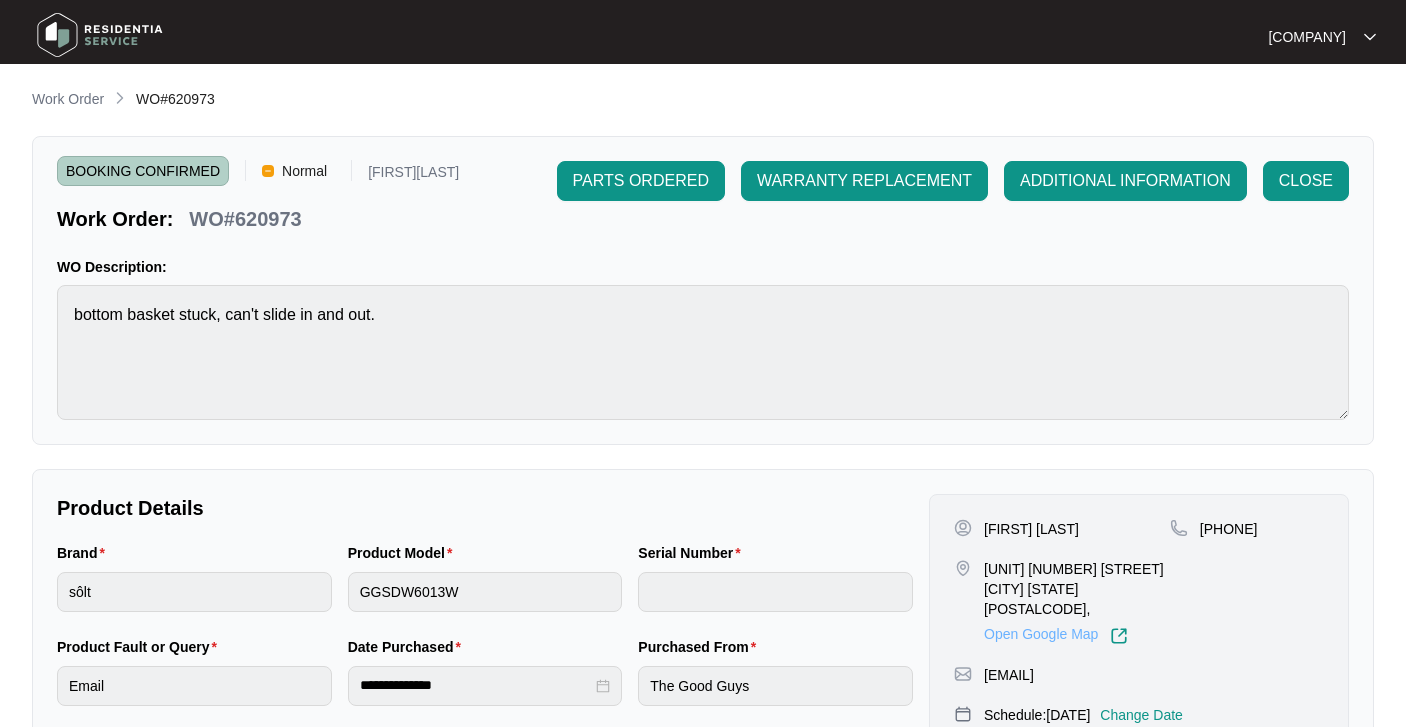 click on "Open Google Map" at bounding box center [1056, 636] 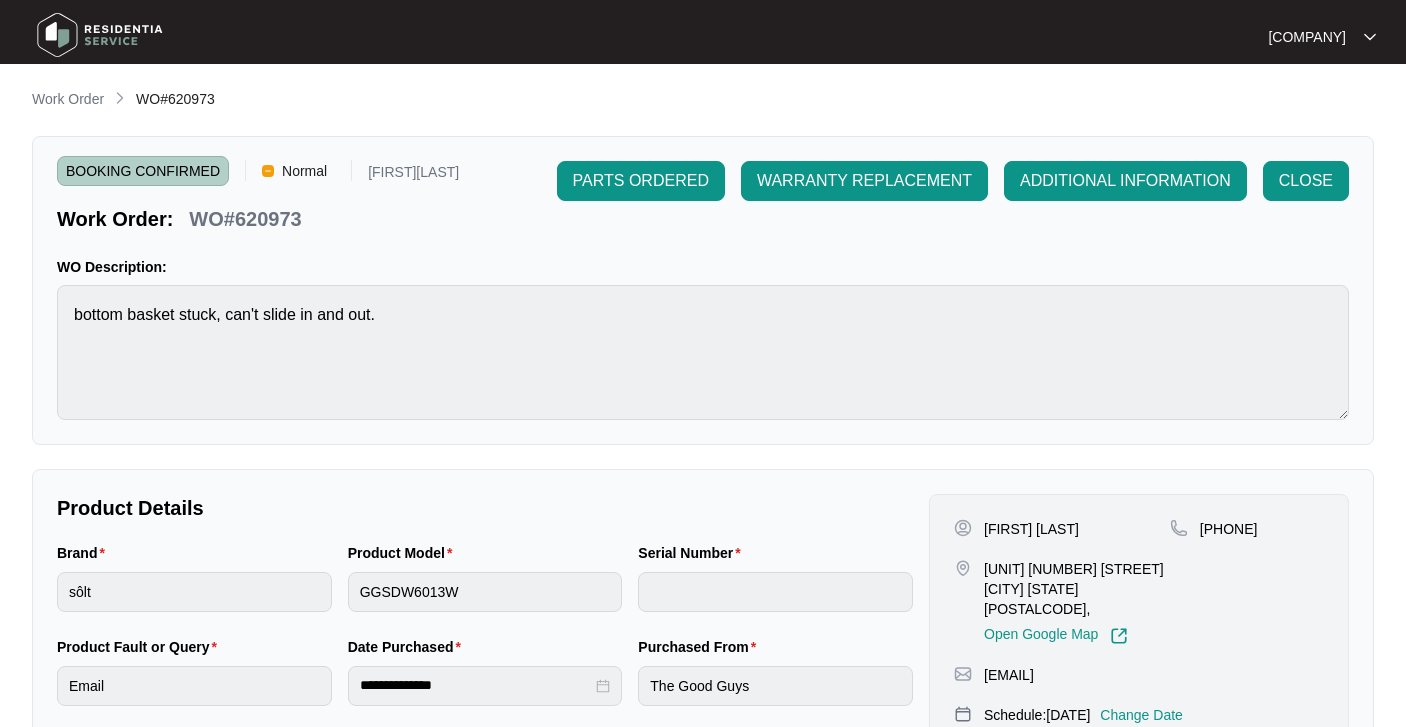 click on "Work Order" at bounding box center (68, 99) 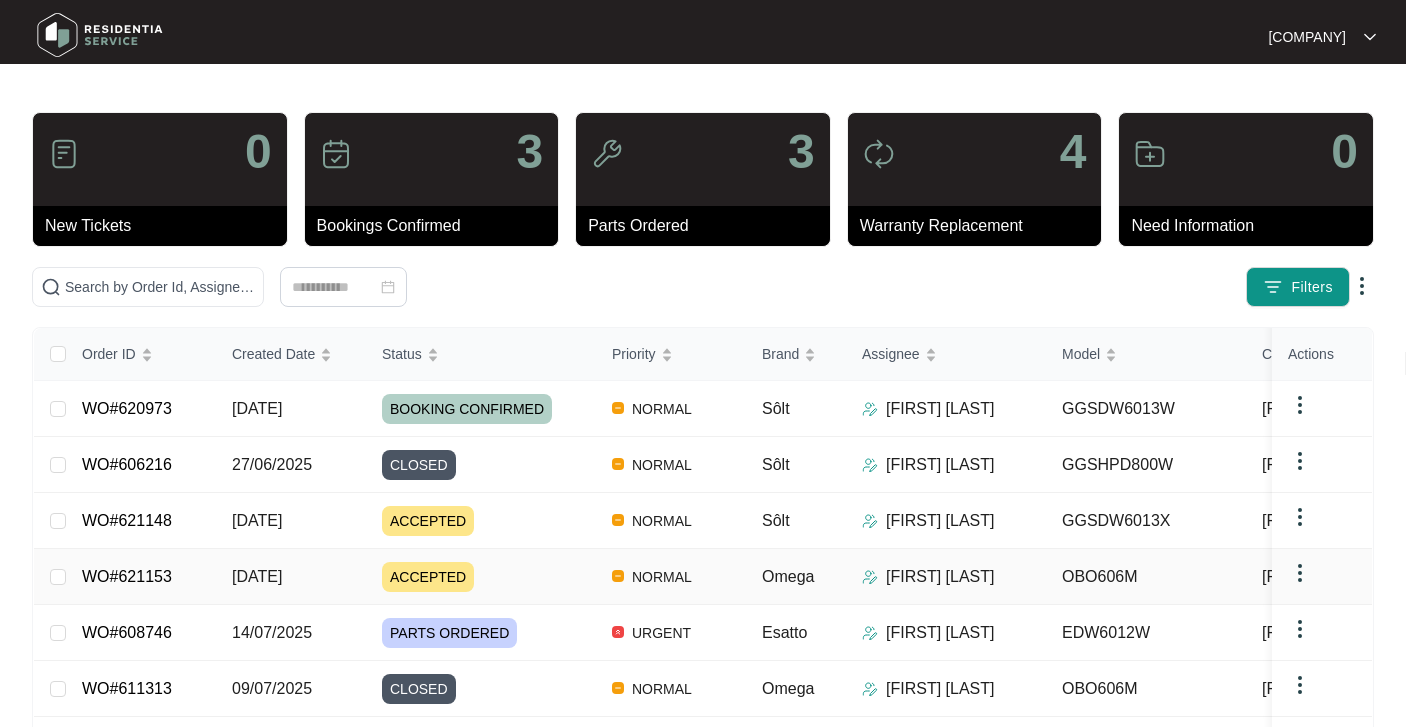 click on "[DATE]" at bounding box center (257, 576) 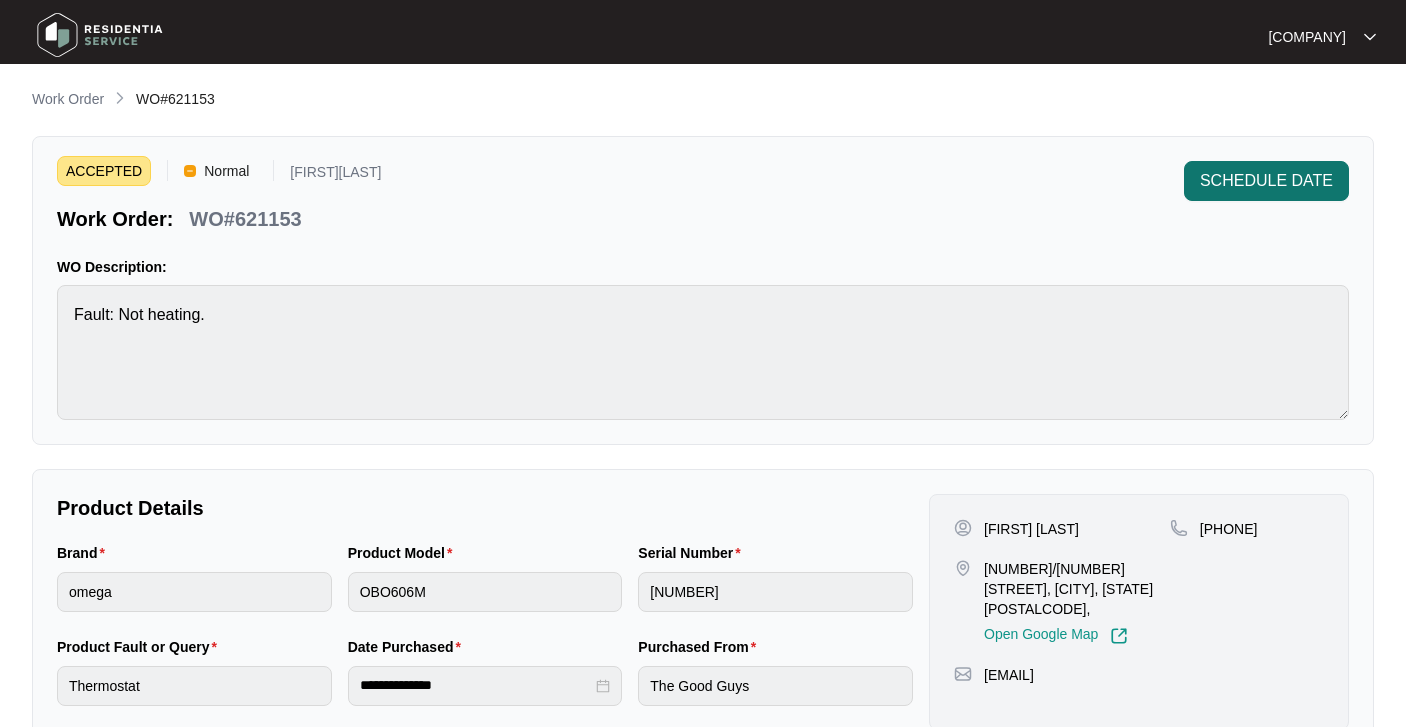 click on "SCHEDULE DATE" at bounding box center (1266, 181) 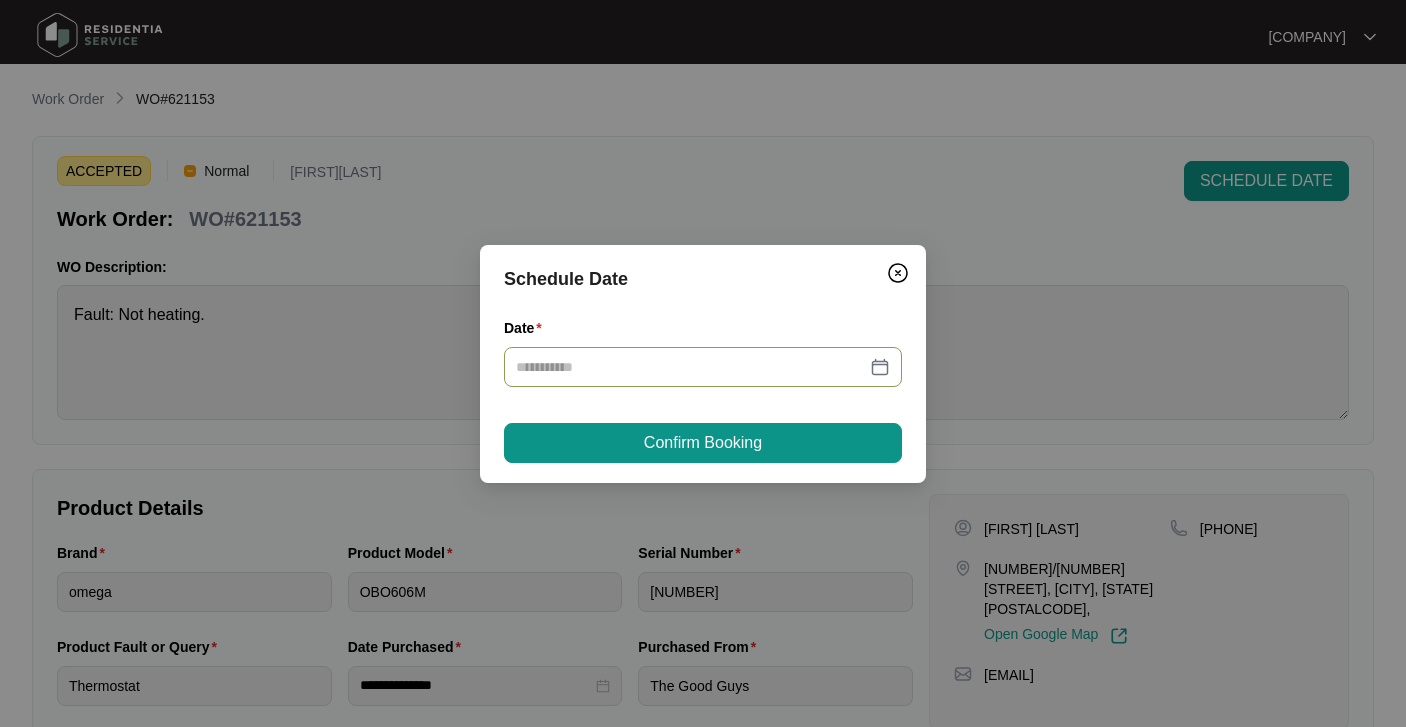 click on "Date" at bounding box center [691, 367] 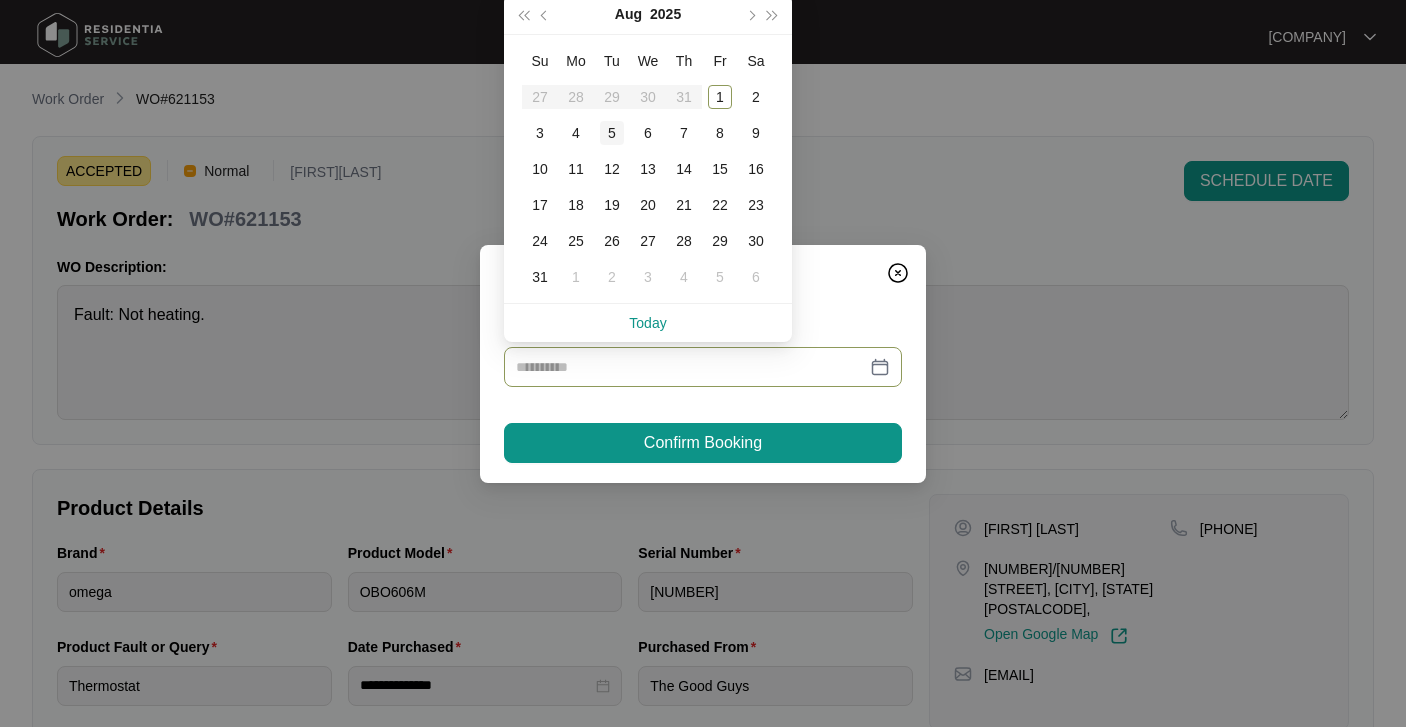 type on "**********" 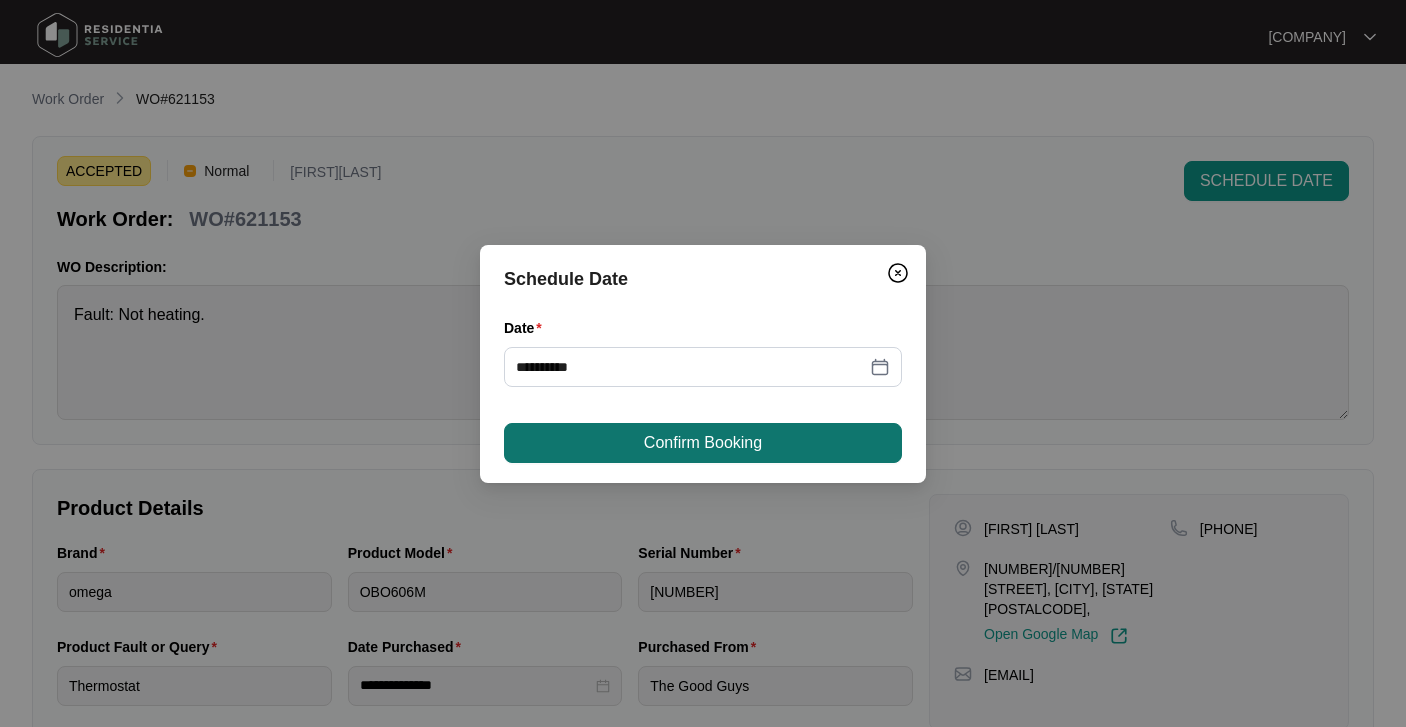 click on "Confirm Booking" at bounding box center [703, 443] 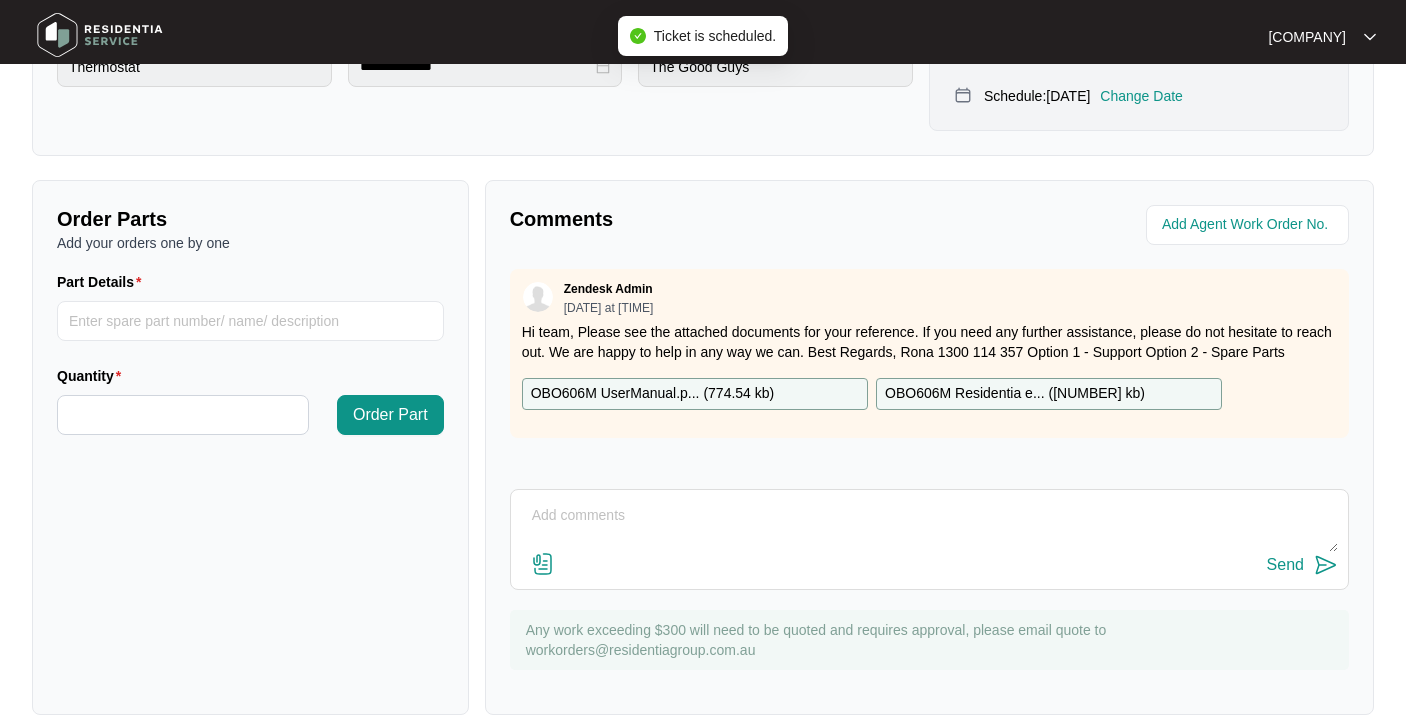 scroll, scrollTop: 618, scrollLeft: 0, axis: vertical 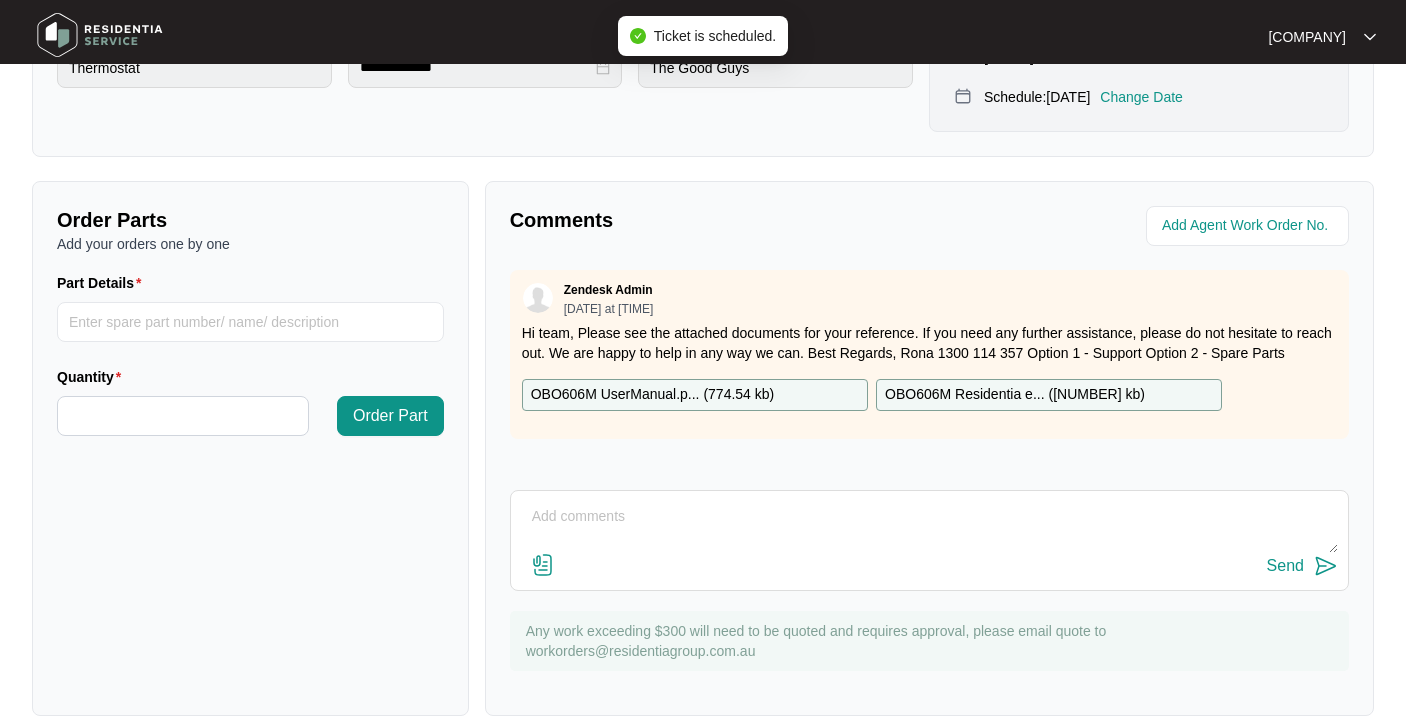 click on "Send" at bounding box center (929, 566) 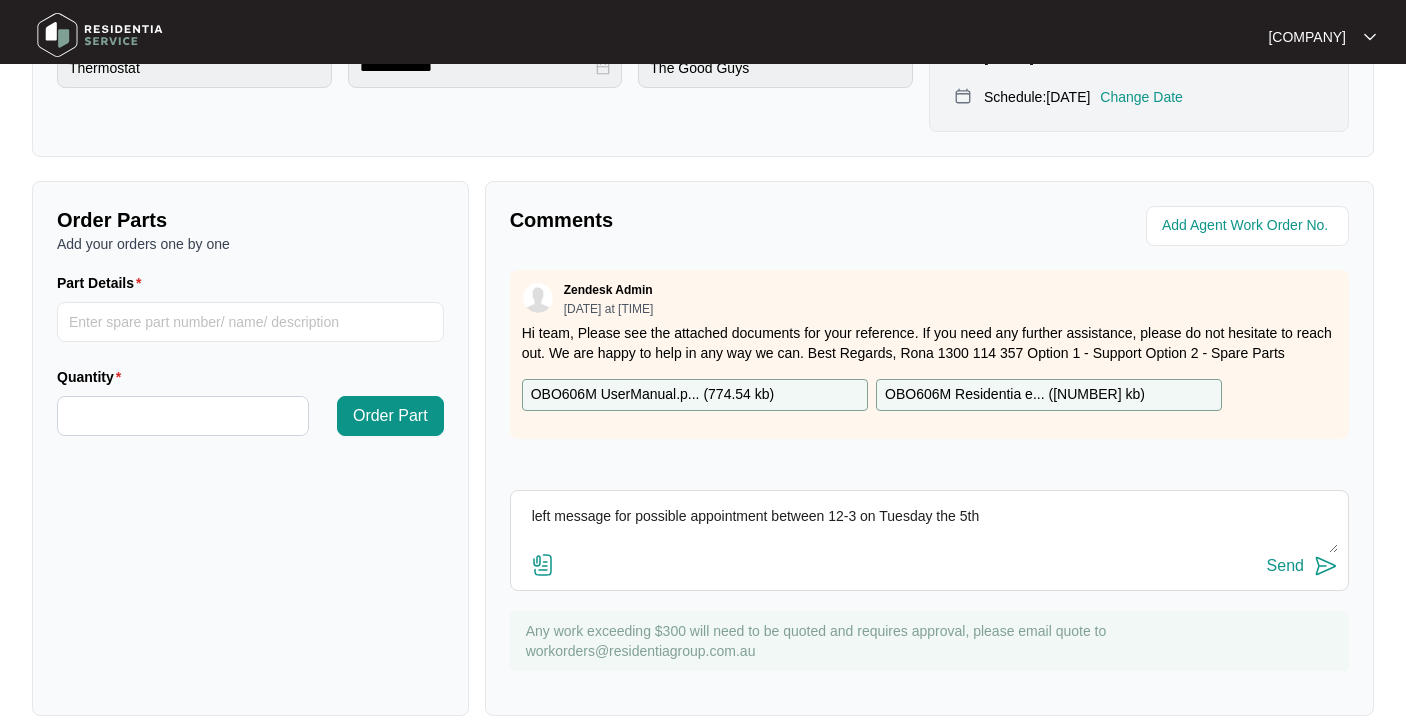 type on "left message for possible appointment between 12-3 on Tuesday the 5th" 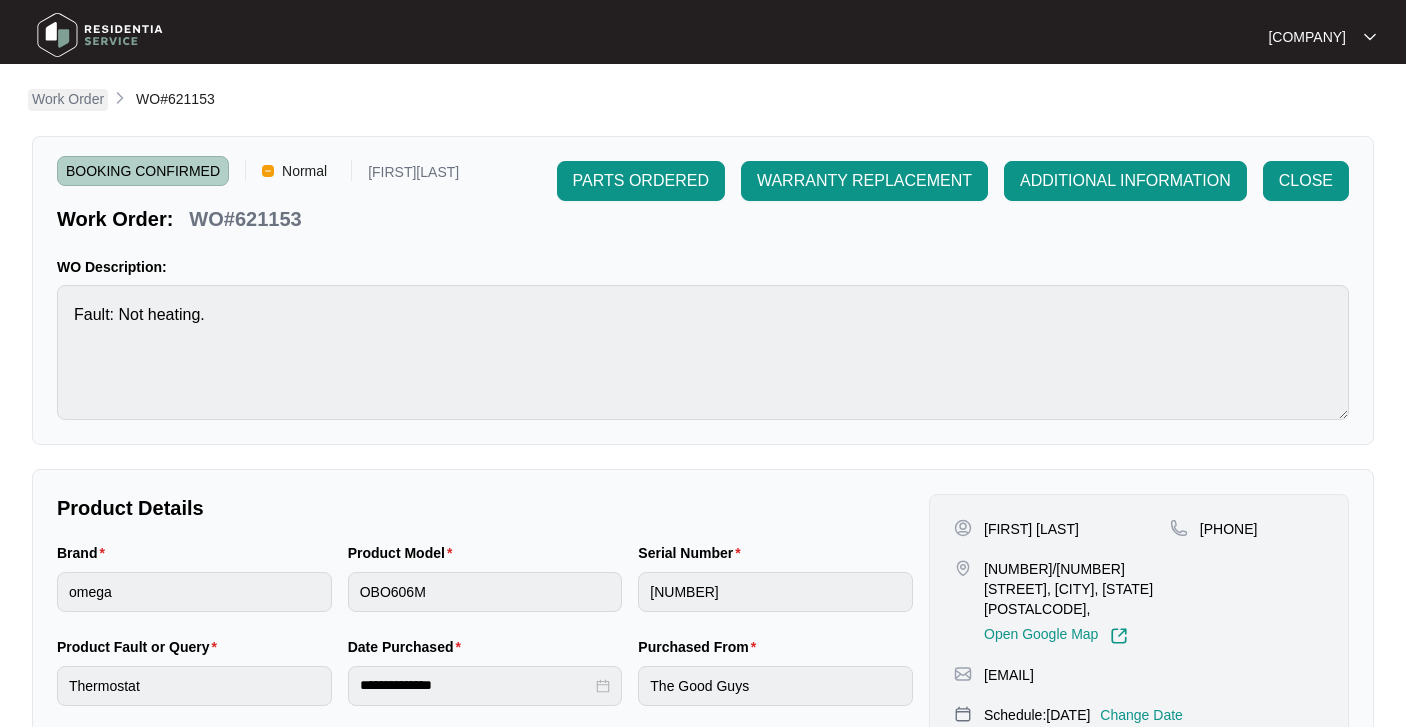scroll, scrollTop: 0, scrollLeft: 0, axis: both 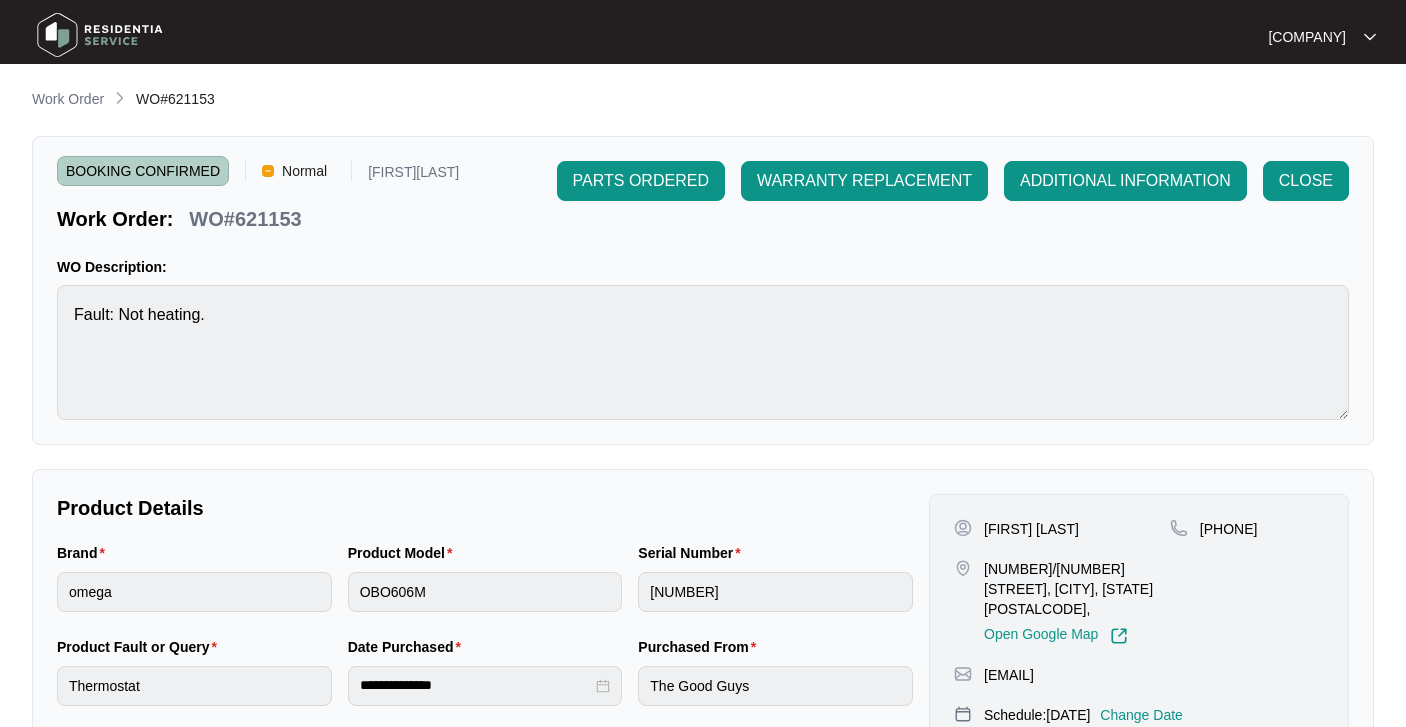 click on "Work Order" at bounding box center (68, 99) 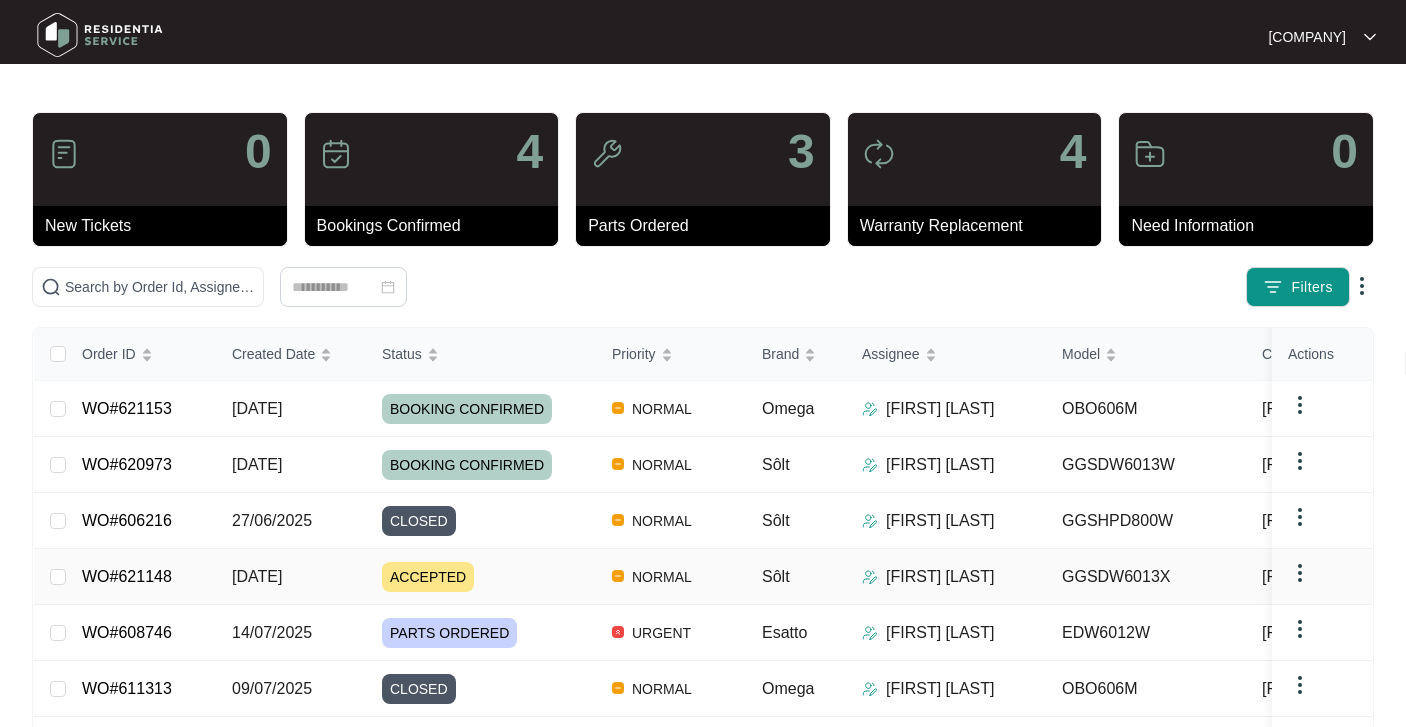 click on "[DATE]" at bounding box center [291, 577] 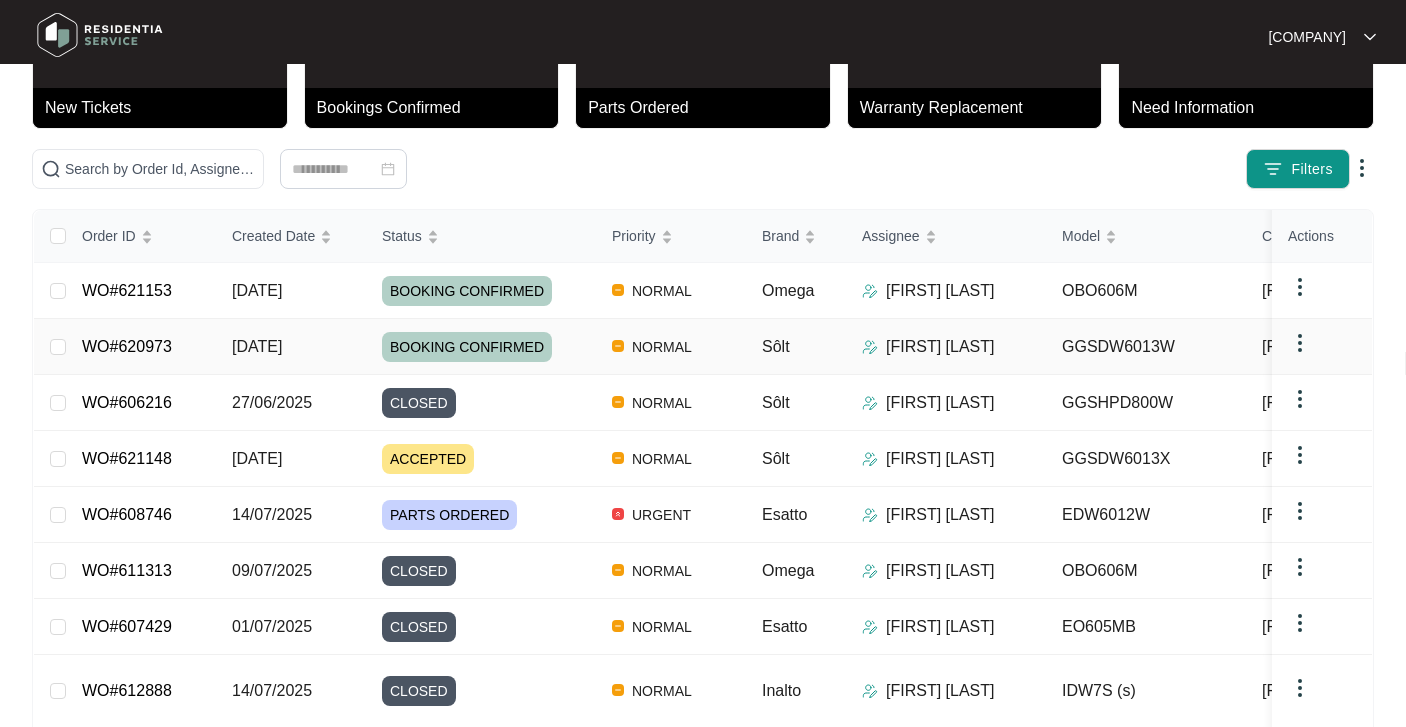 scroll, scrollTop: 120, scrollLeft: 0, axis: vertical 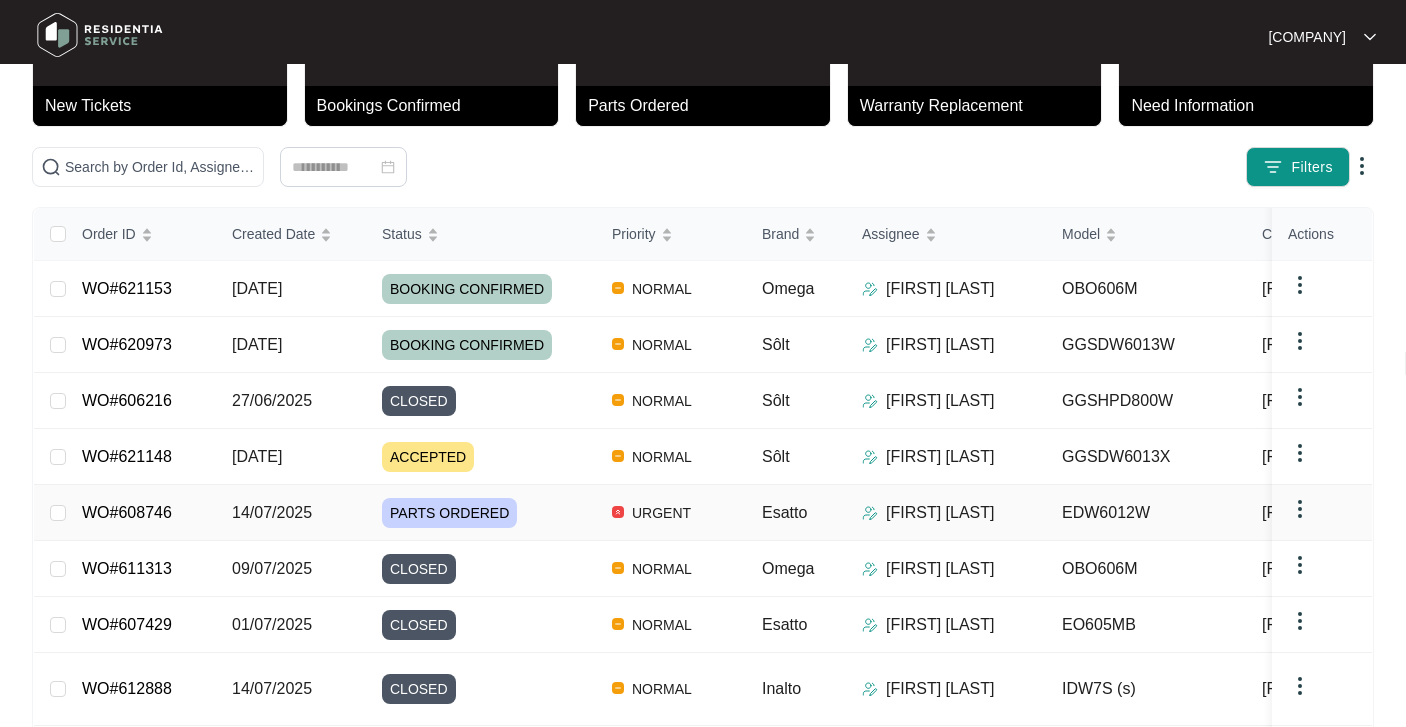 click on "14/07/2025" at bounding box center (272, 512) 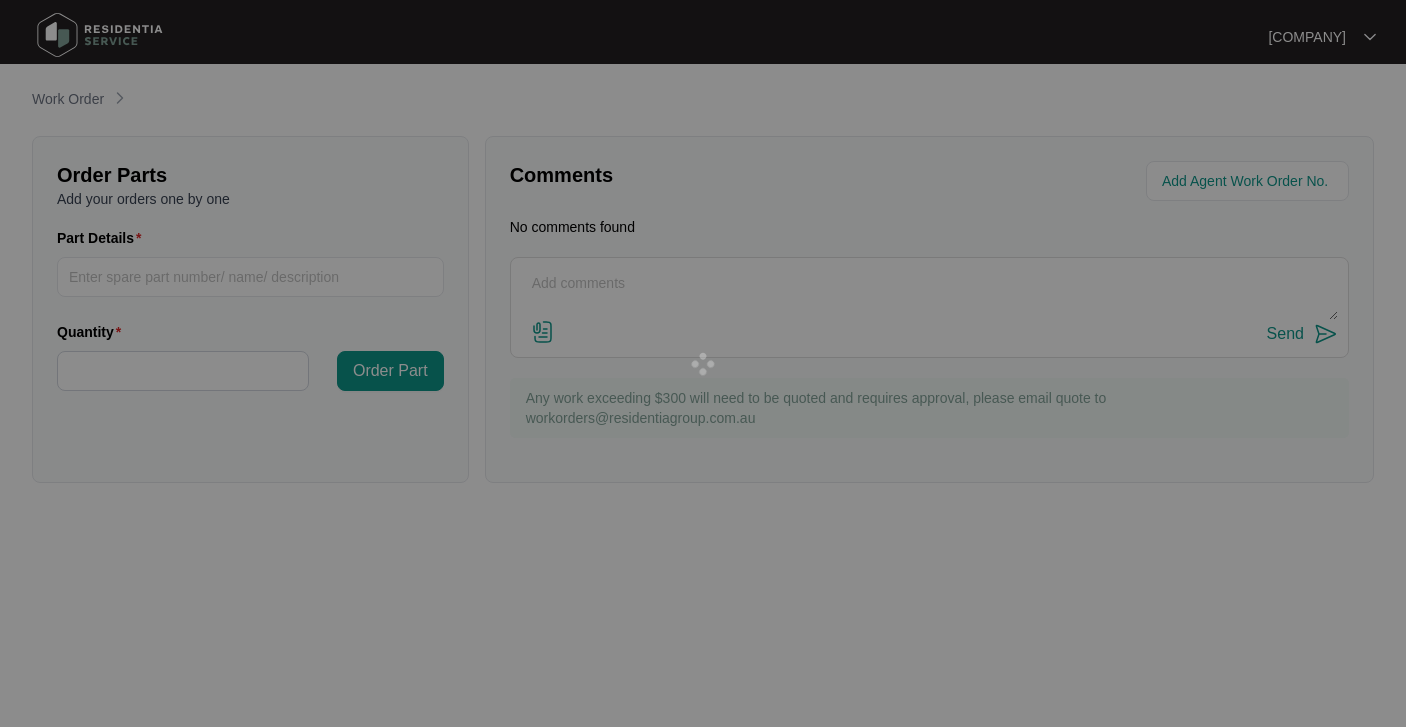 scroll, scrollTop: 0, scrollLeft: 0, axis: both 